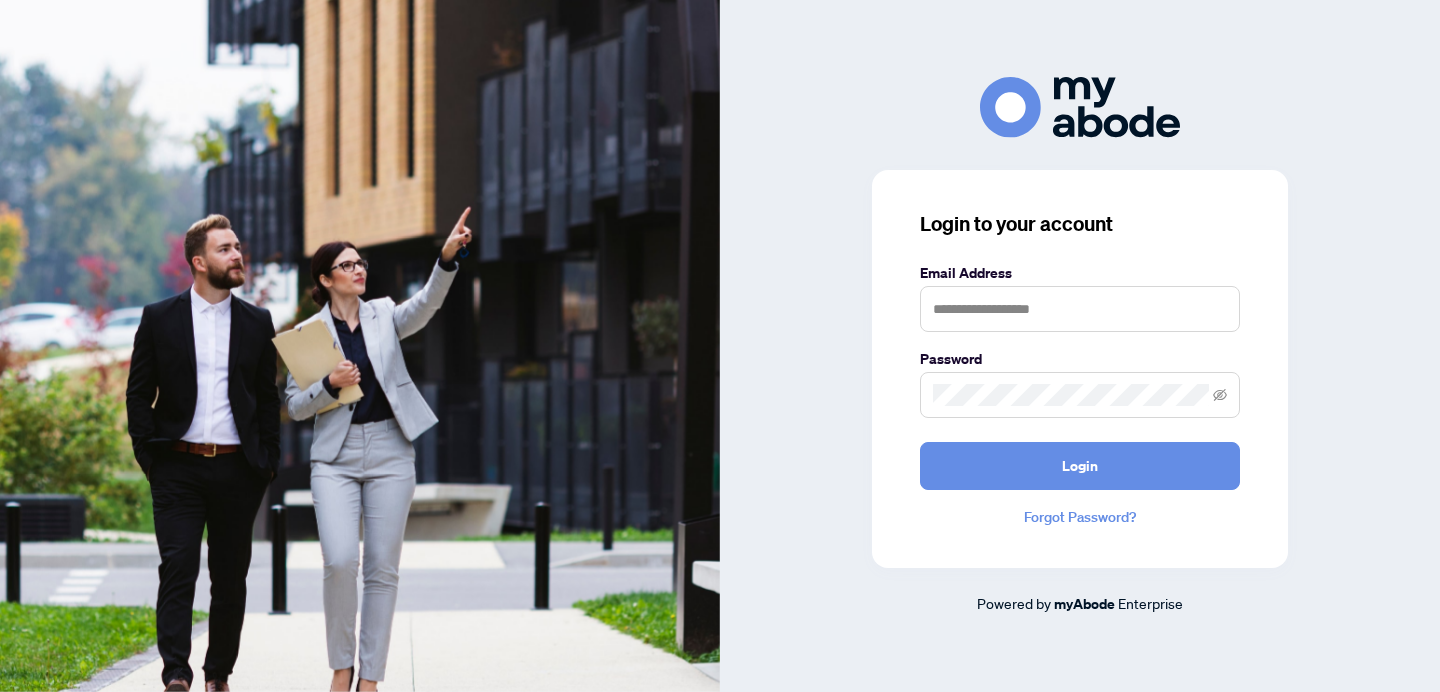 scroll, scrollTop: 0, scrollLeft: 0, axis: both 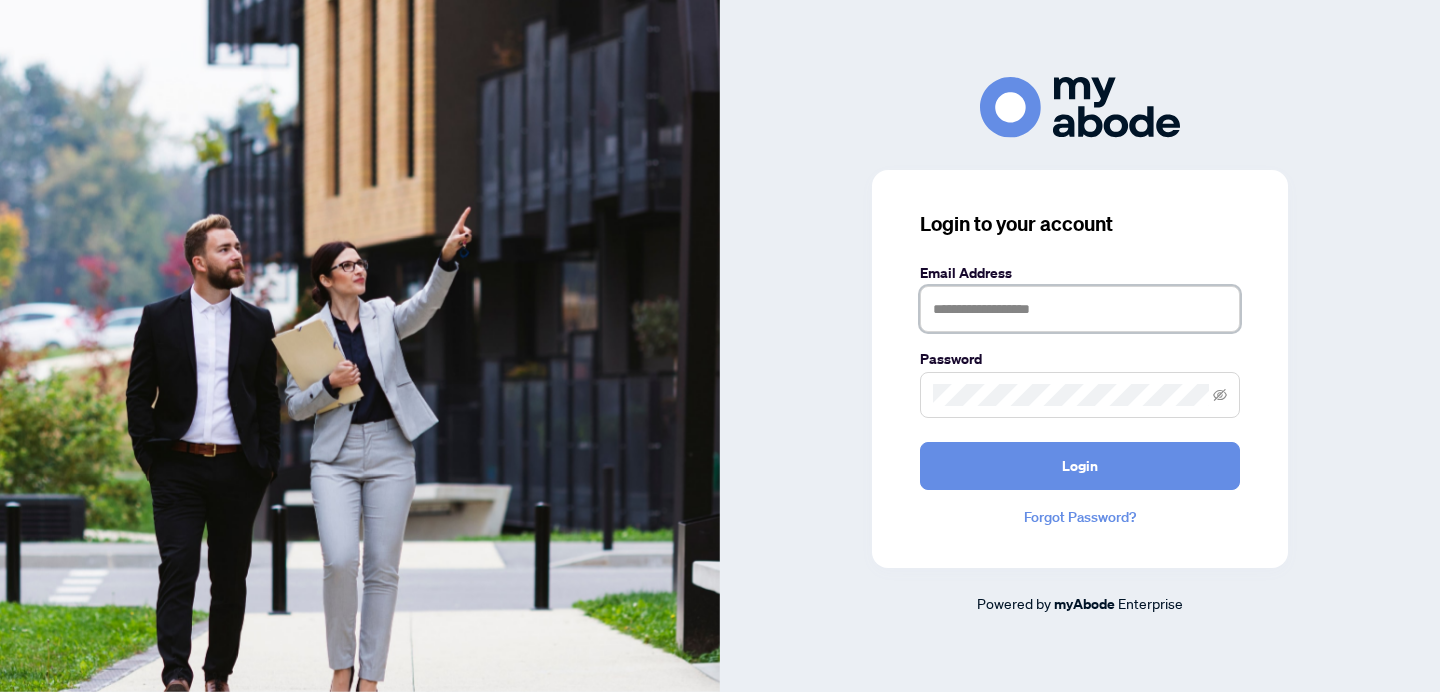 click at bounding box center (1080, 309) 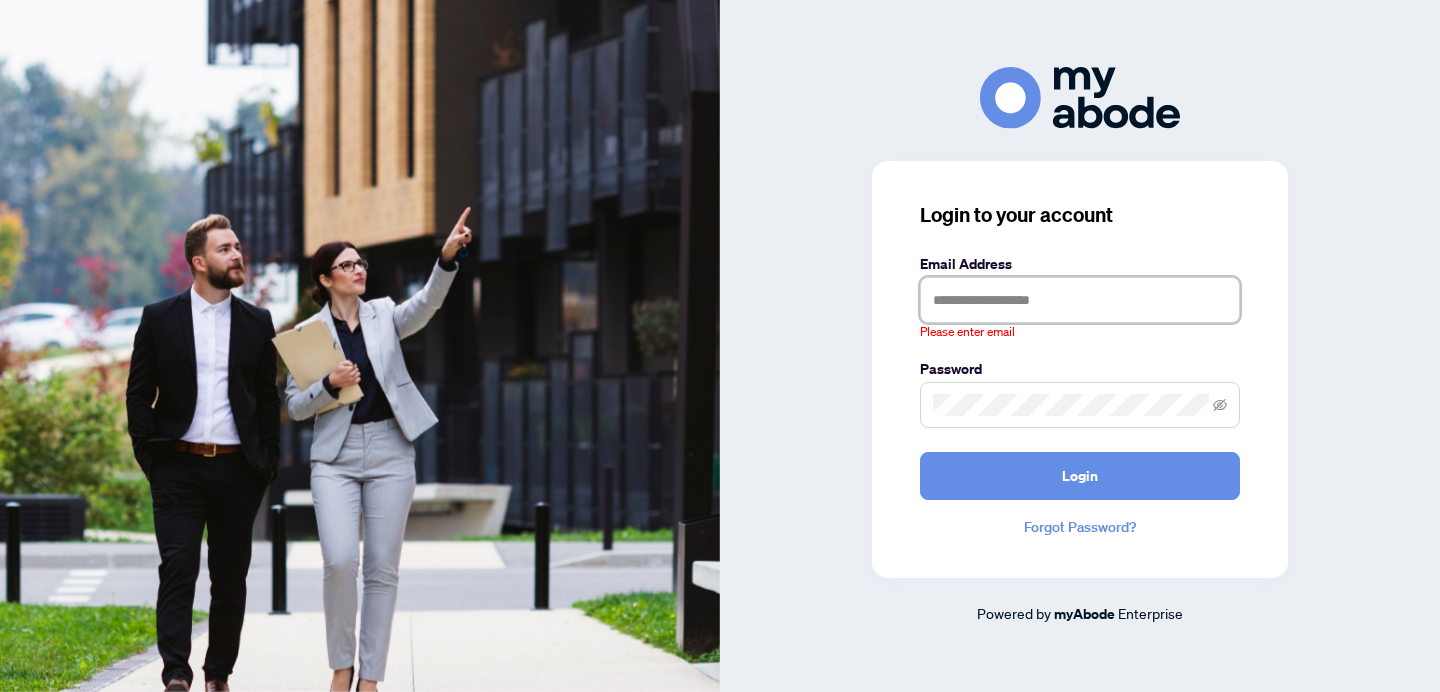 type on "**********" 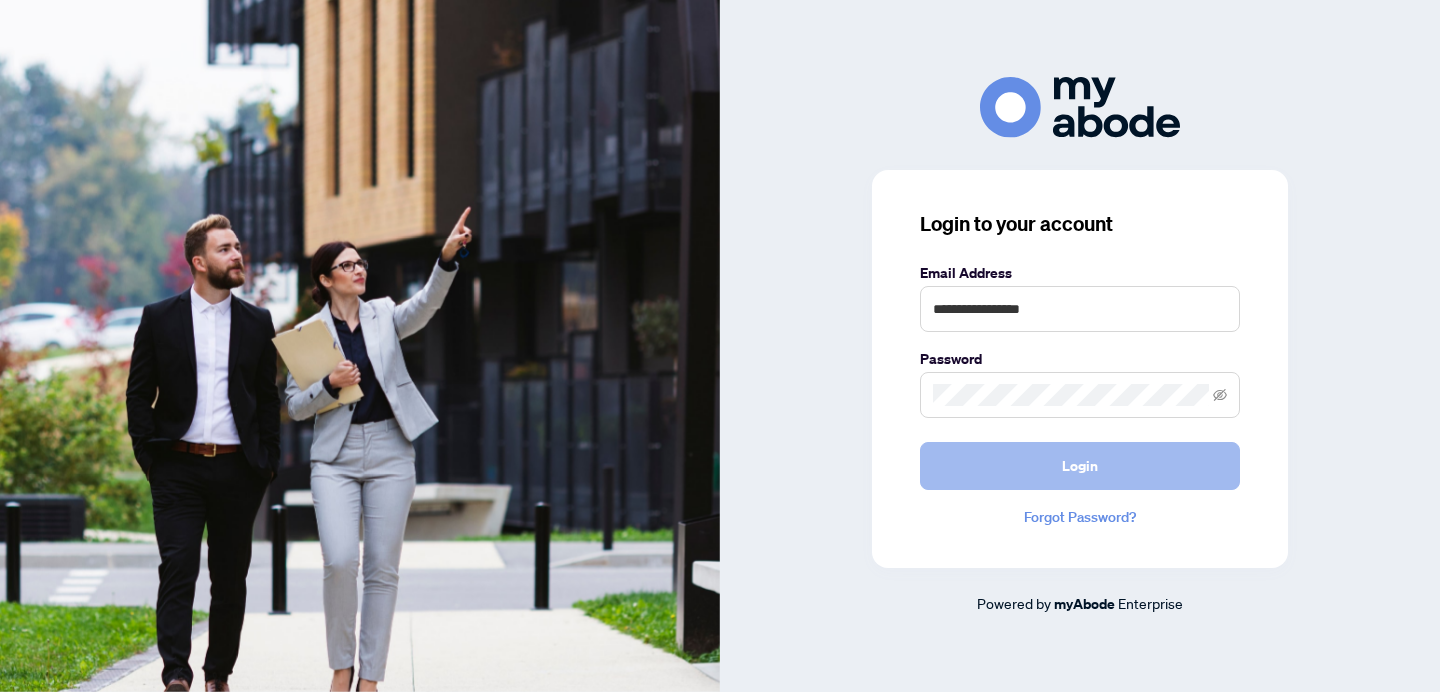 click on "Login" at bounding box center [1080, 466] 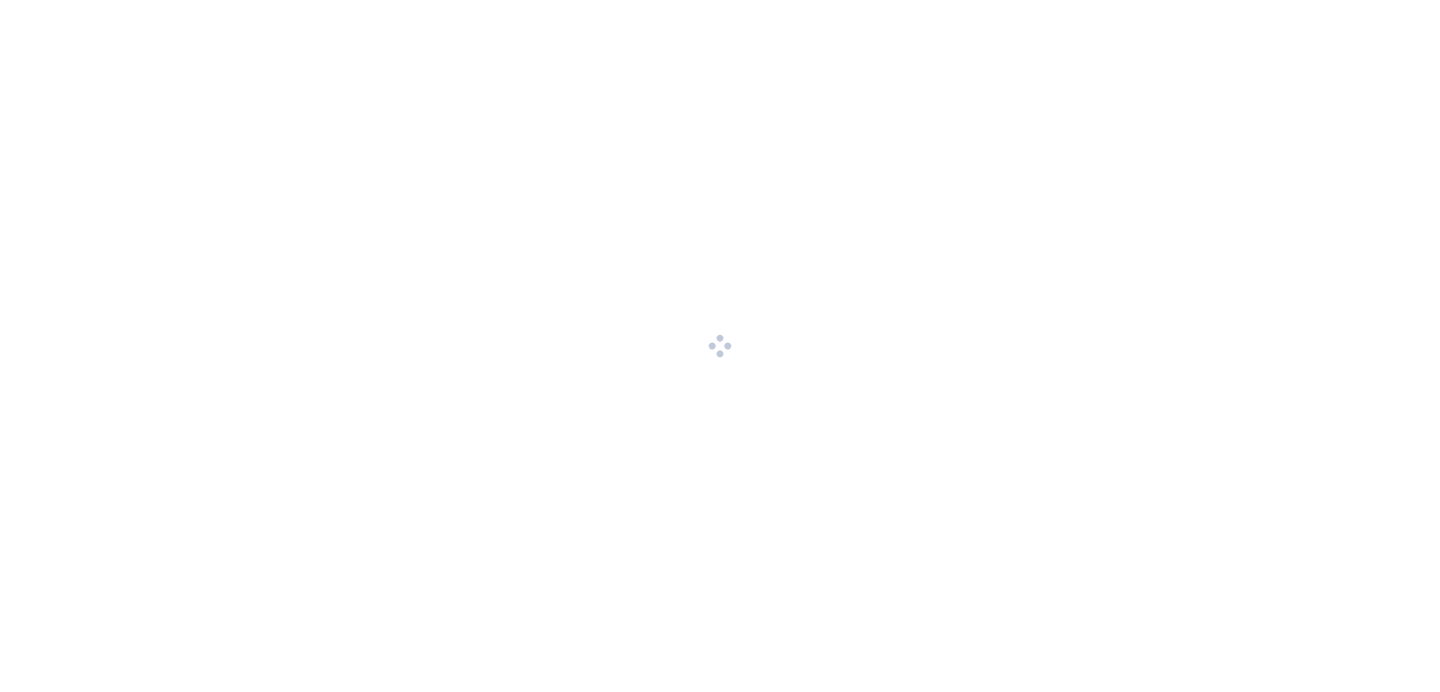 scroll, scrollTop: 0, scrollLeft: 0, axis: both 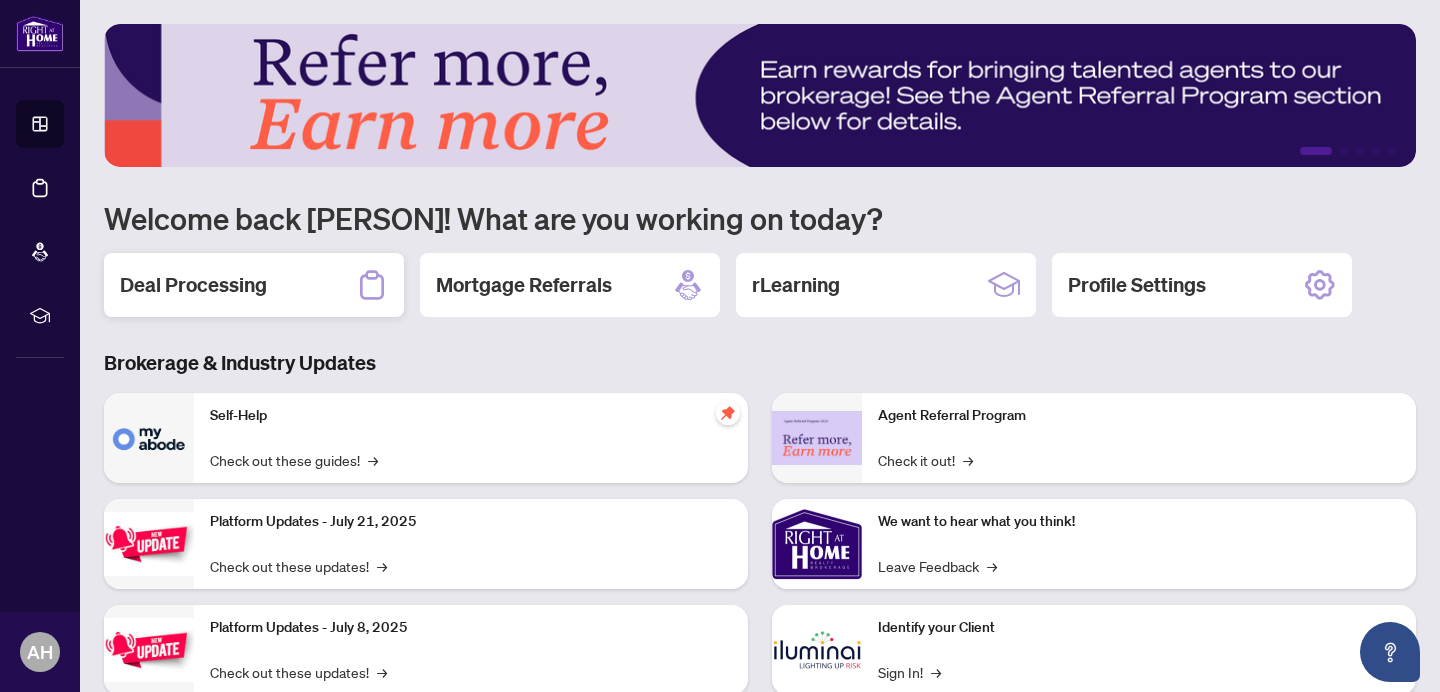 click on "Deal Processing" at bounding box center (254, 285) 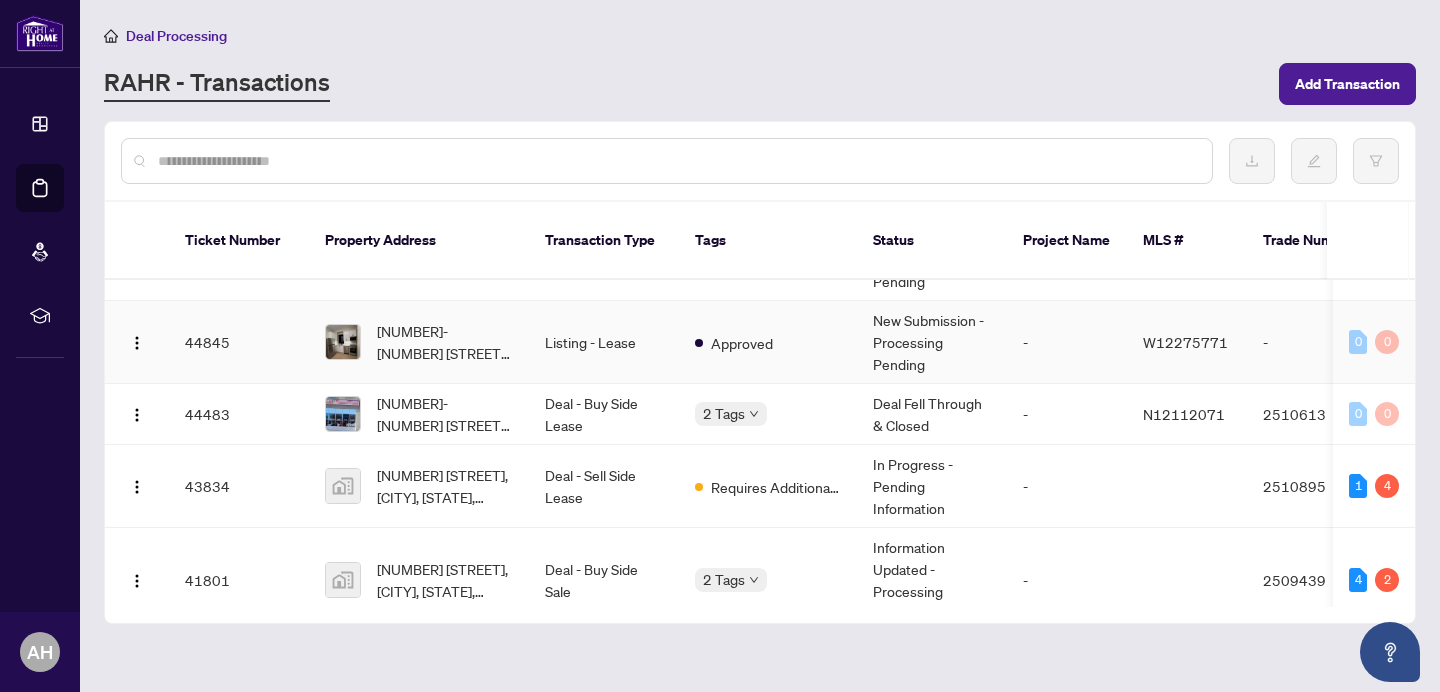 scroll, scrollTop: 1427, scrollLeft: 0, axis: vertical 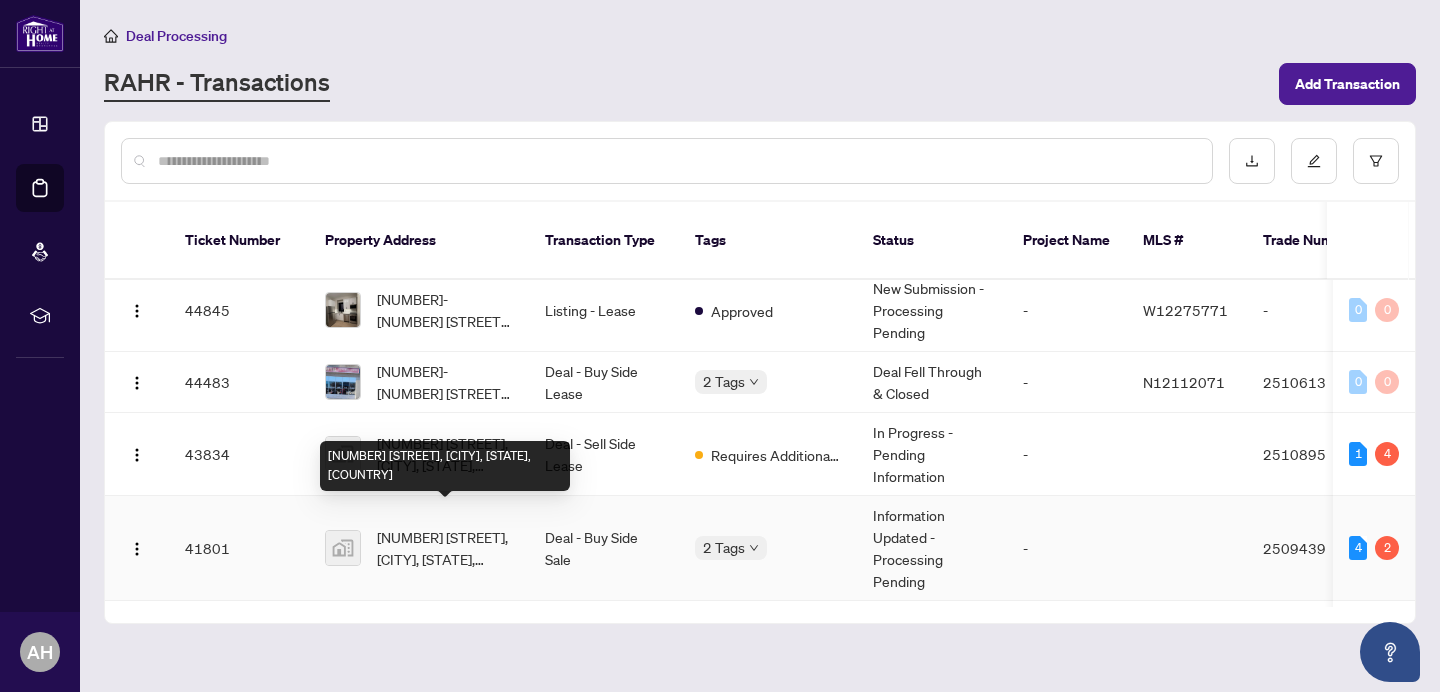 click on "[NUMBER] [STREET] [NUMBER], [CITY], [STATE], [COUNTRY]" at bounding box center [445, 548] 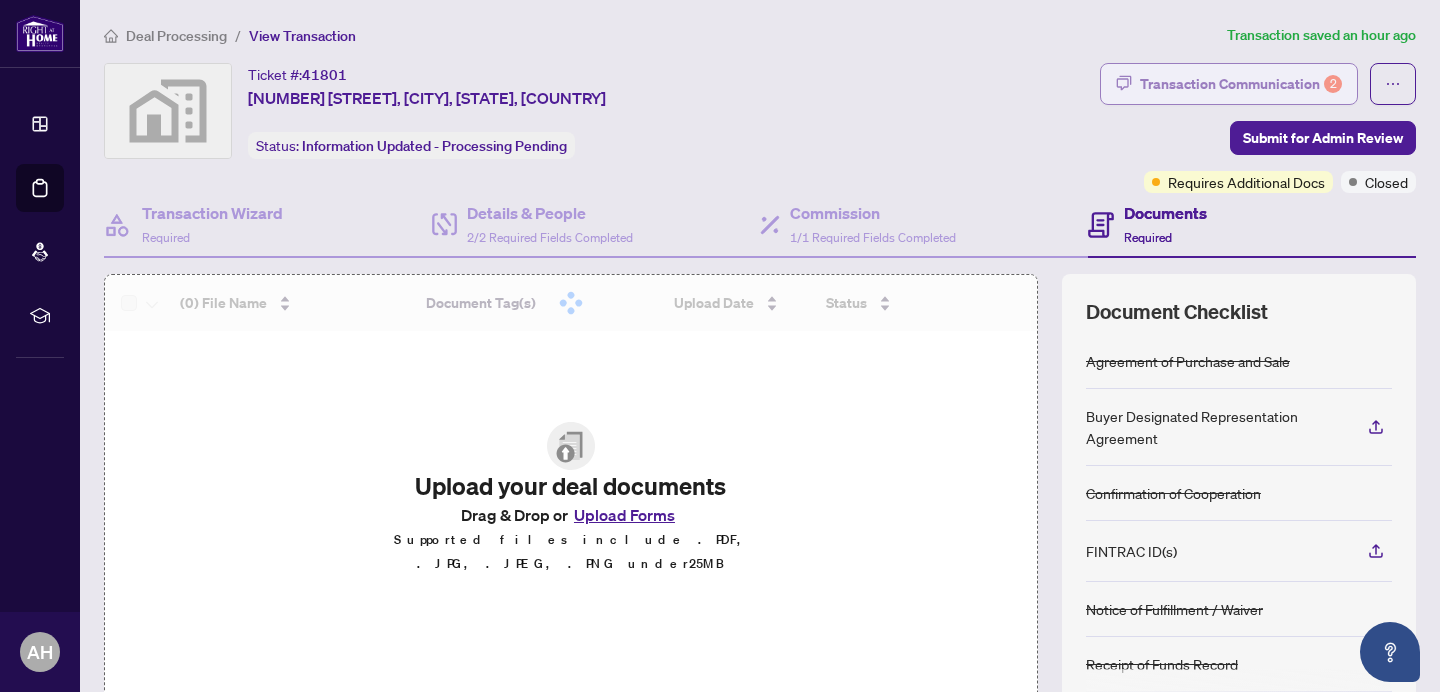 click on "Transaction Communication 2" at bounding box center (1241, 84) 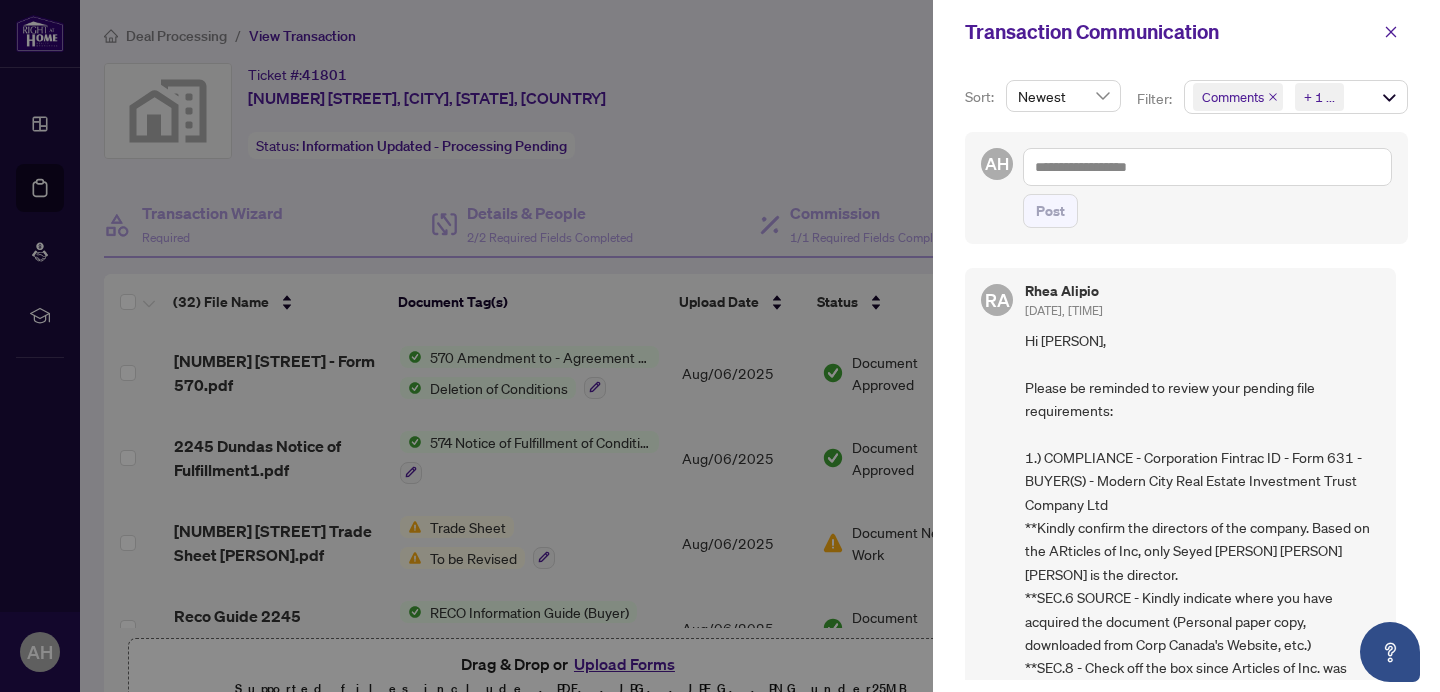 click 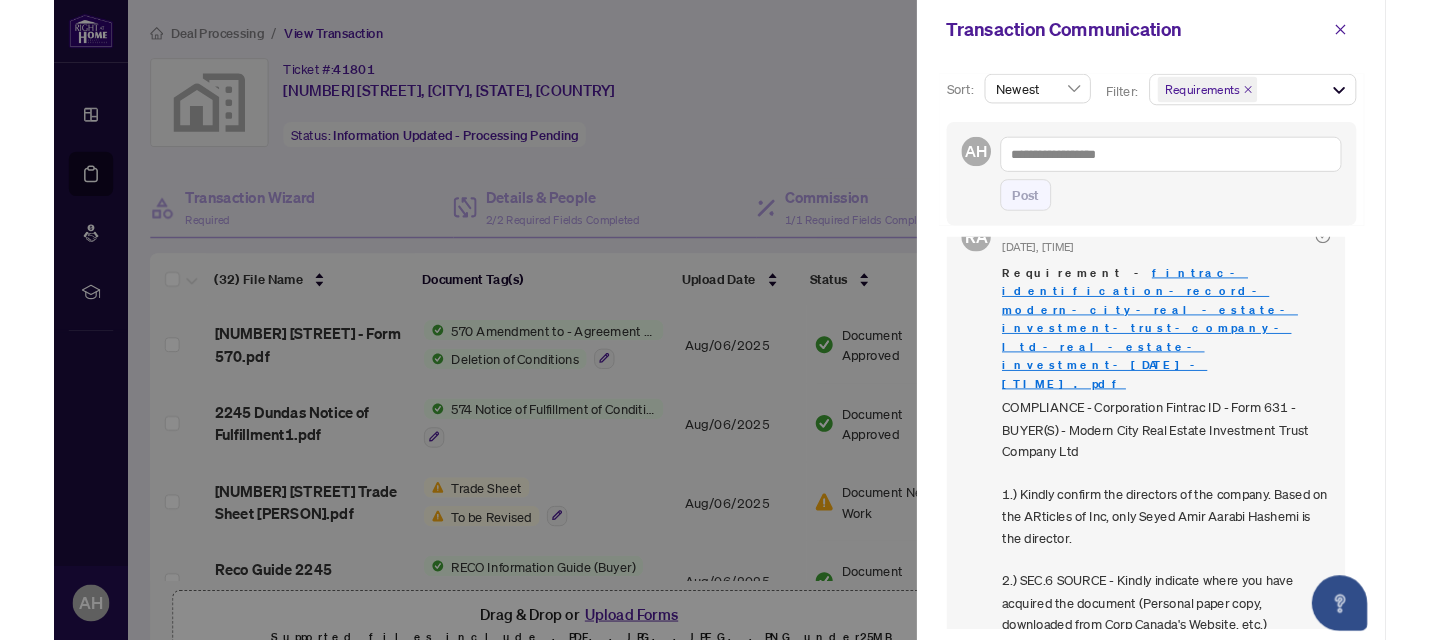 scroll, scrollTop: 70, scrollLeft: 0, axis: vertical 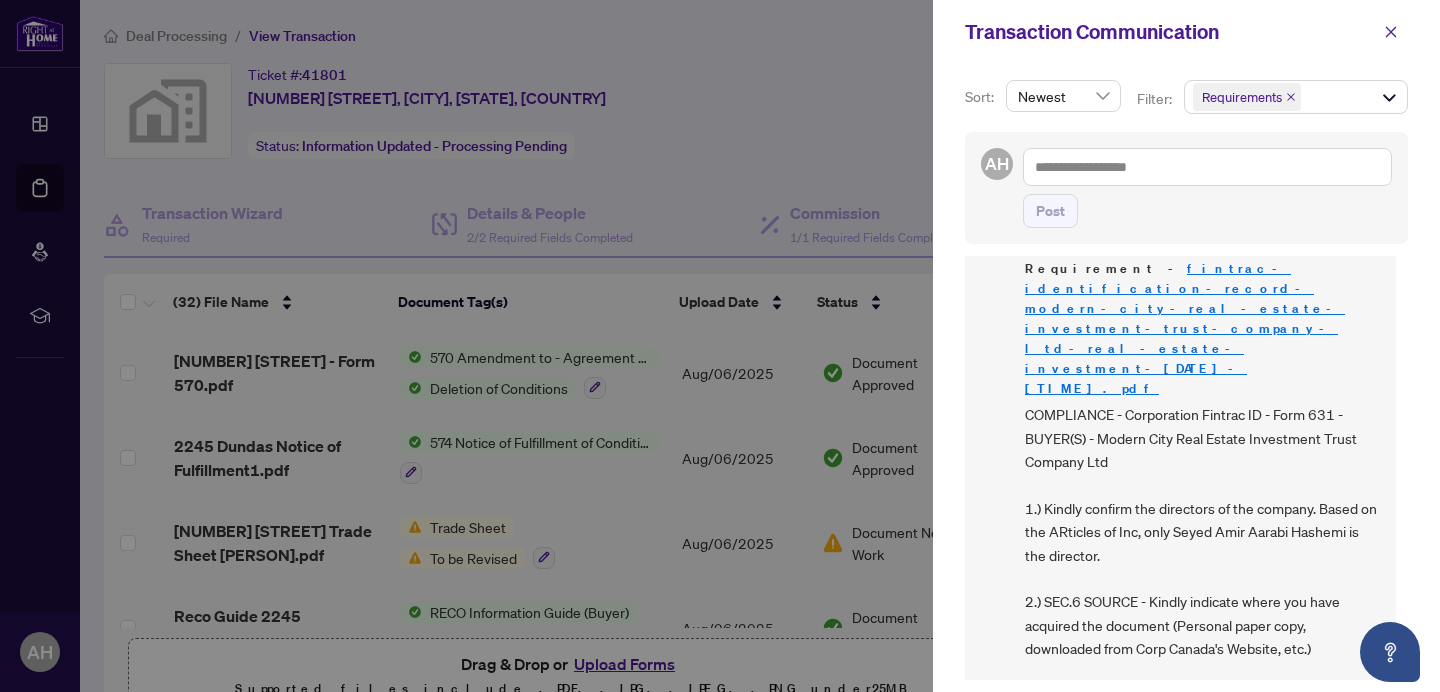 click at bounding box center (720, 346) 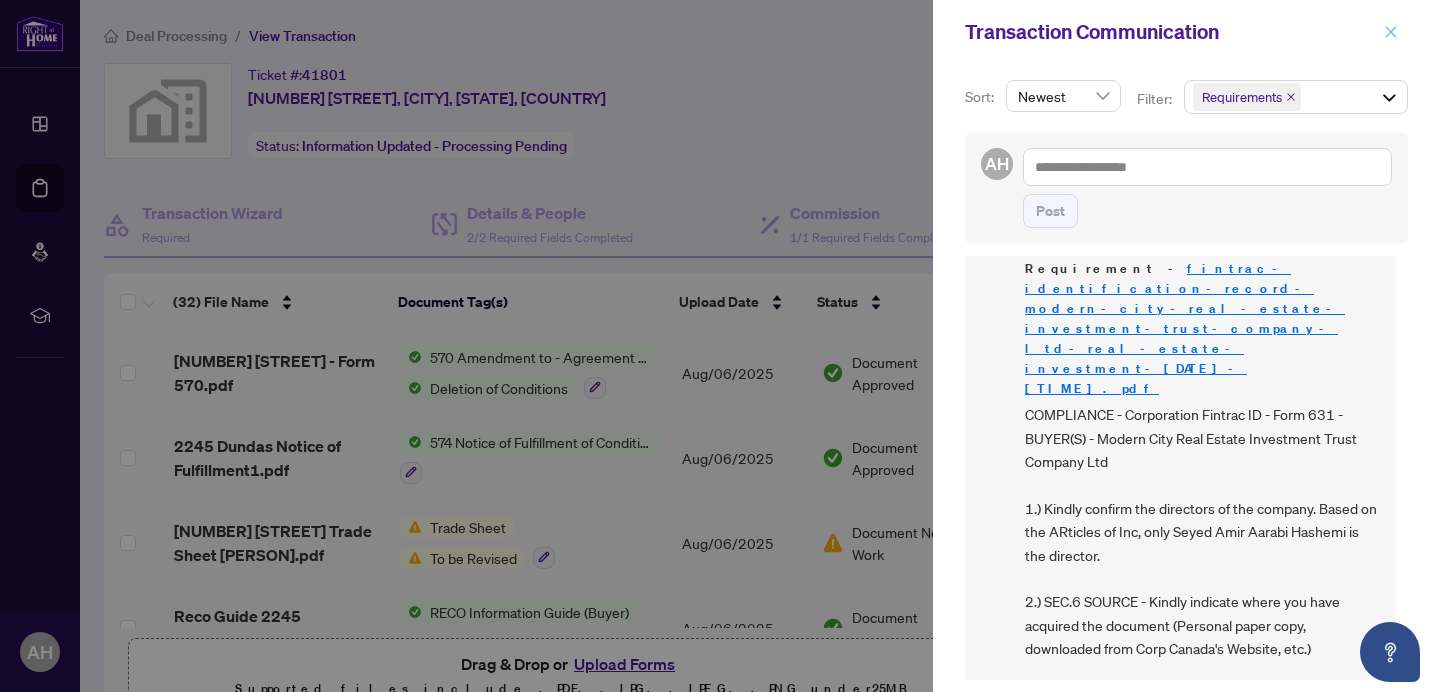 click 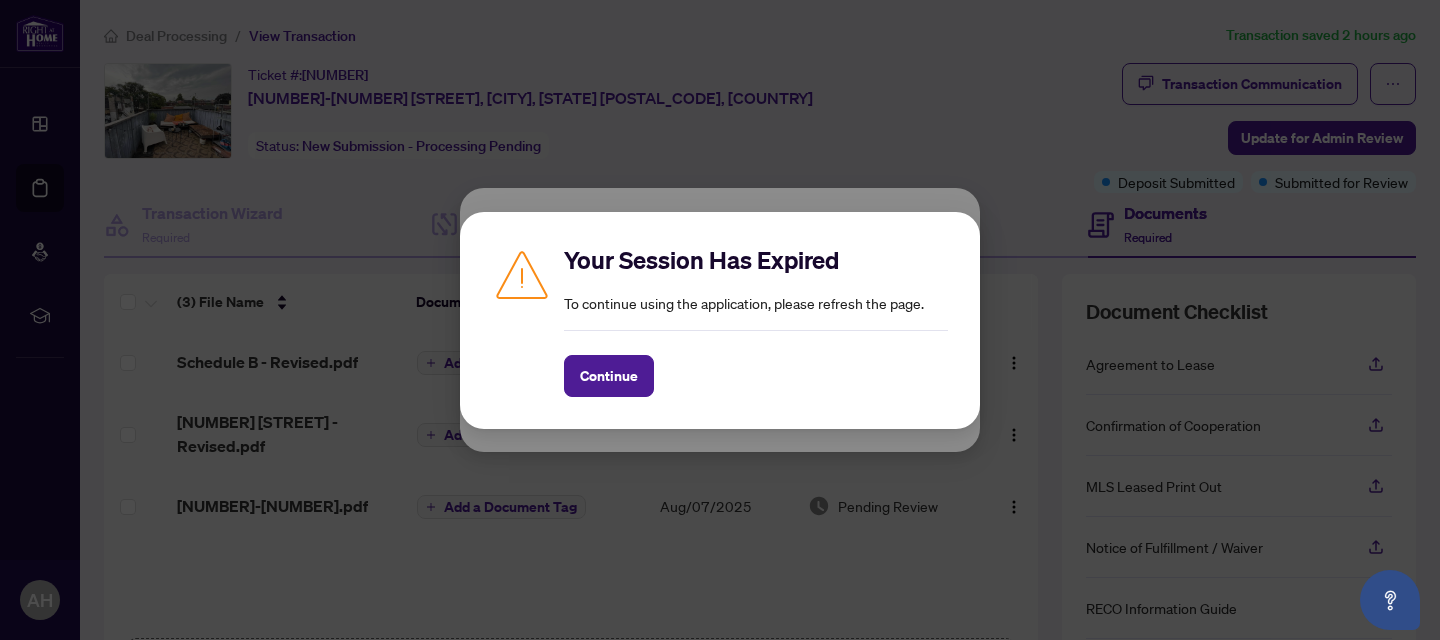 scroll, scrollTop: 0, scrollLeft: 0, axis: both 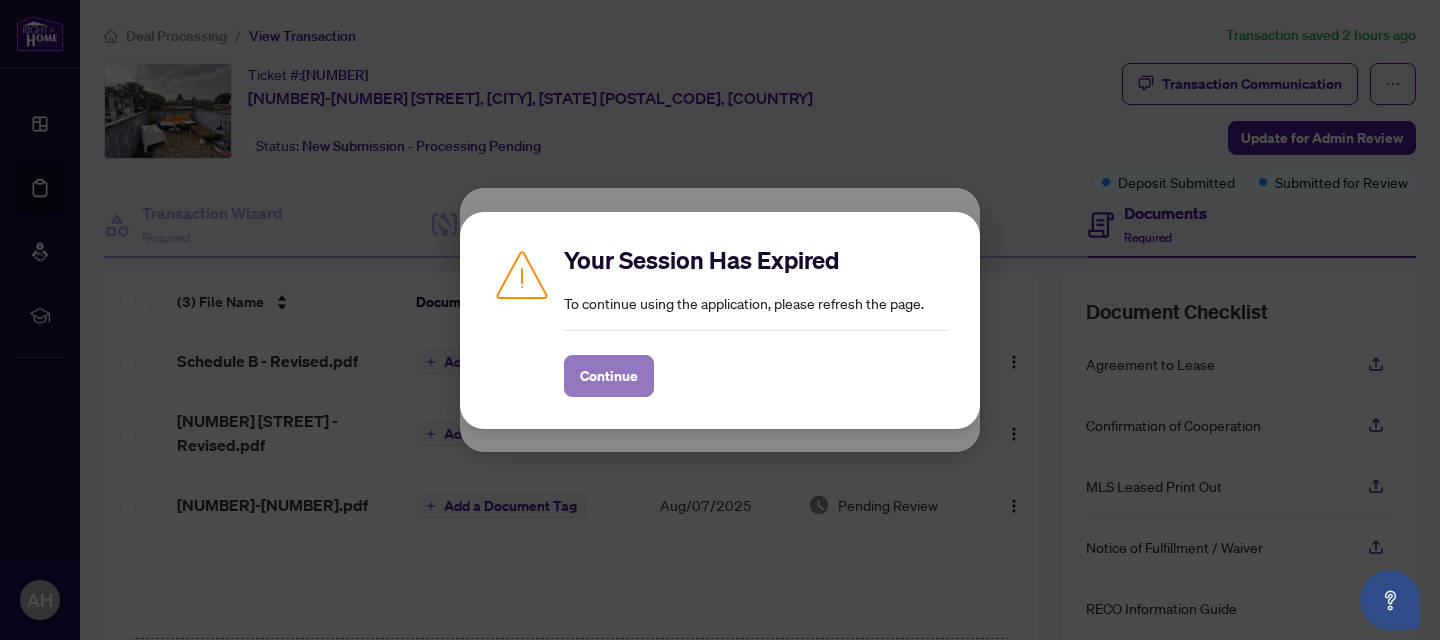 click on "Continue" at bounding box center [609, 376] 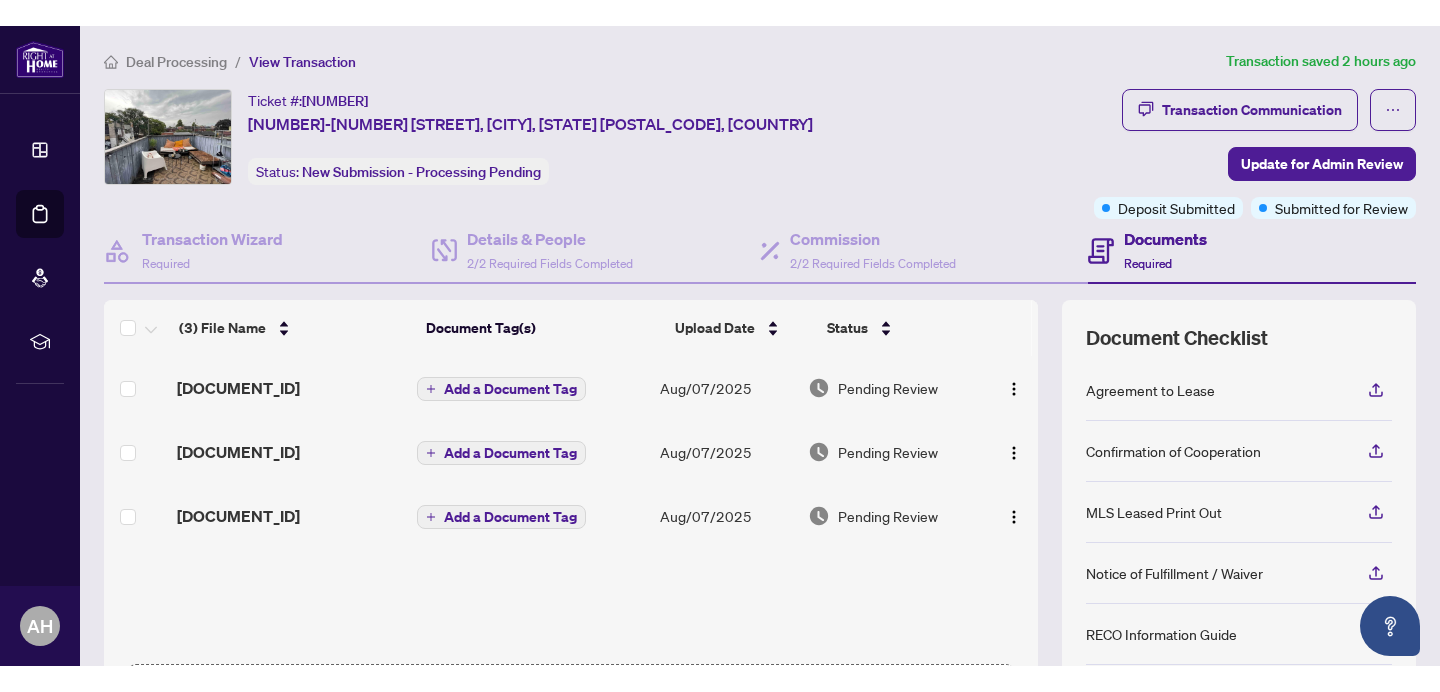 scroll, scrollTop: 0, scrollLeft: 0, axis: both 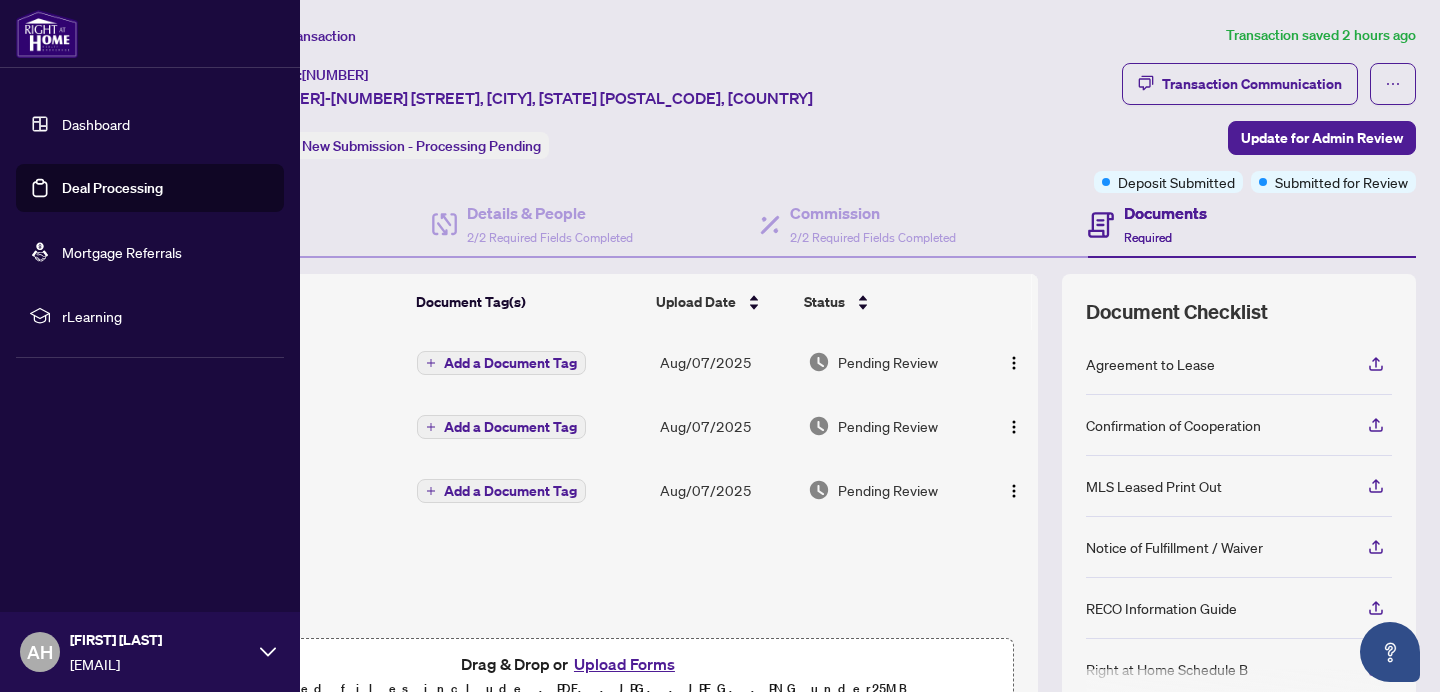click on "Dashboard" at bounding box center (96, 124) 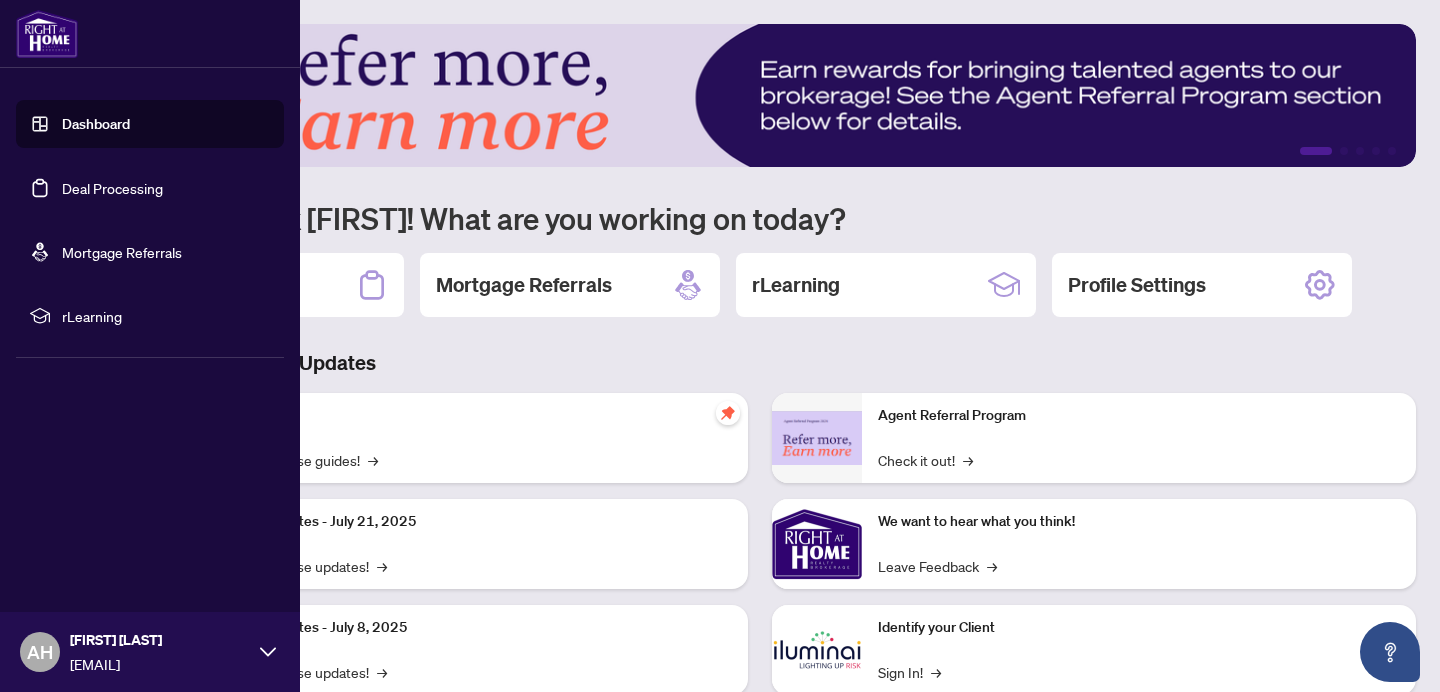 click on "Deal Processing" at bounding box center [112, 188] 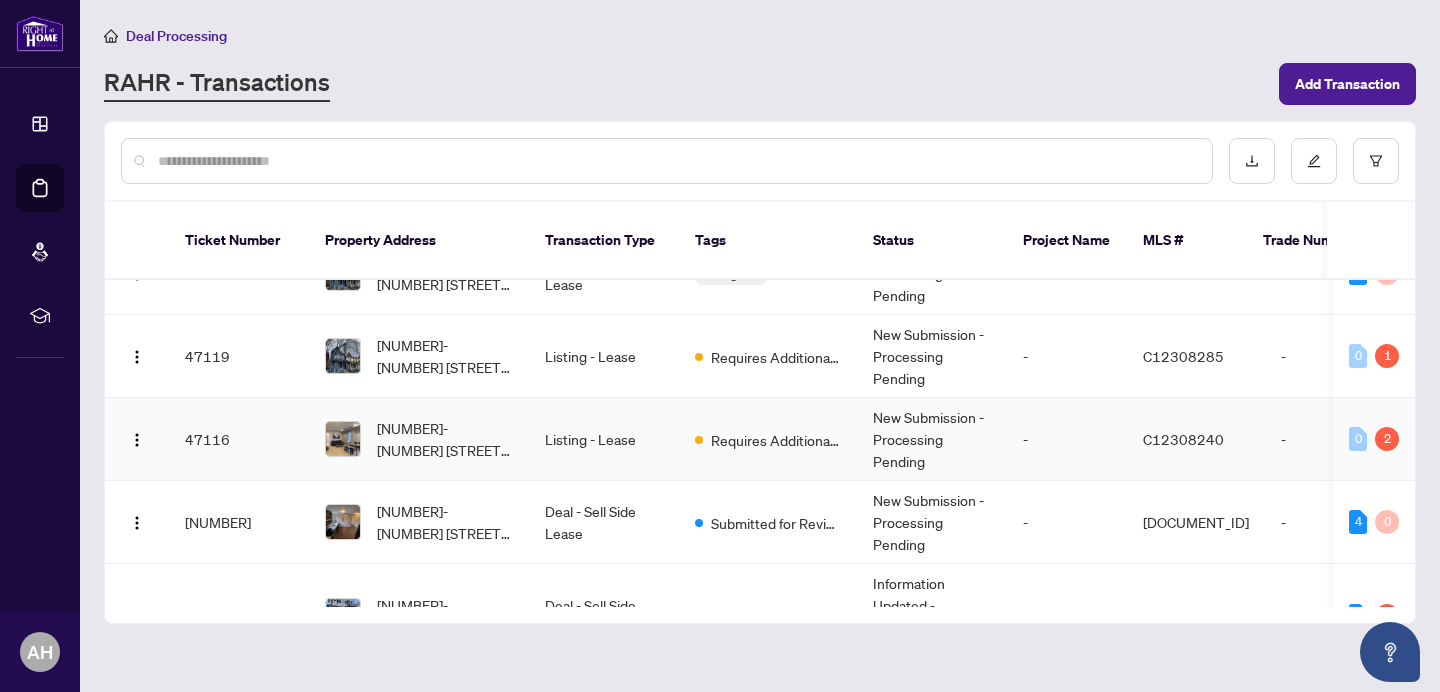scroll, scrollTop: 135, scrollLeft: 2, axis: both 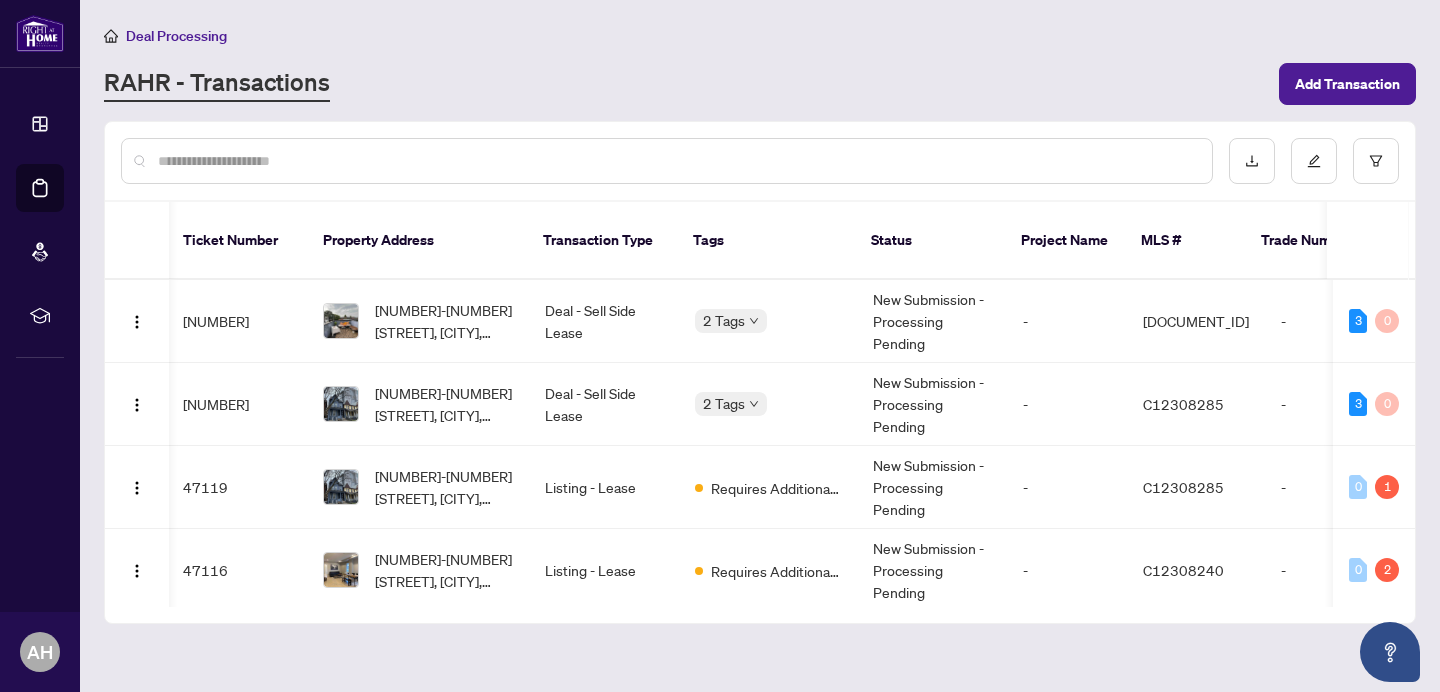 click on "Deal Processing RAHR - Transactions Add Transaction" at bounding box center (760, 64) 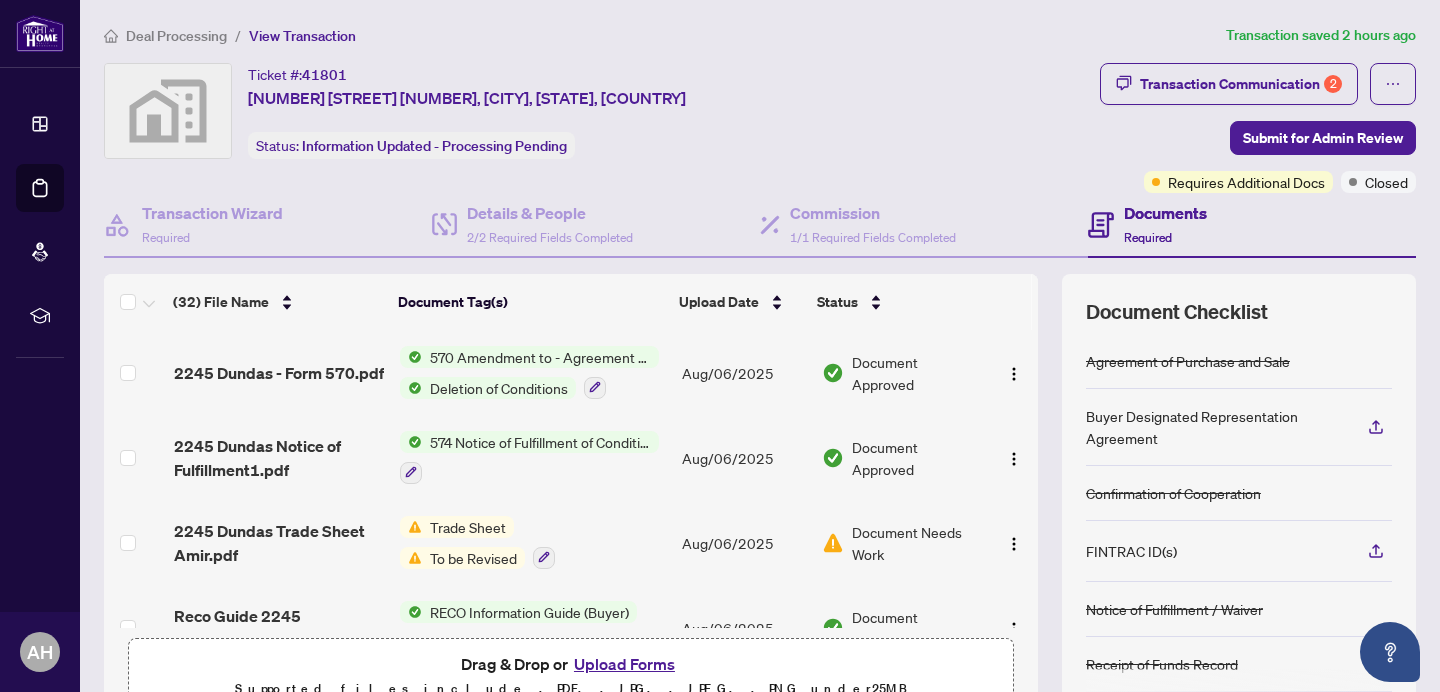 scroll, scrollTop: 0, scrollLeft: 0, axis: both 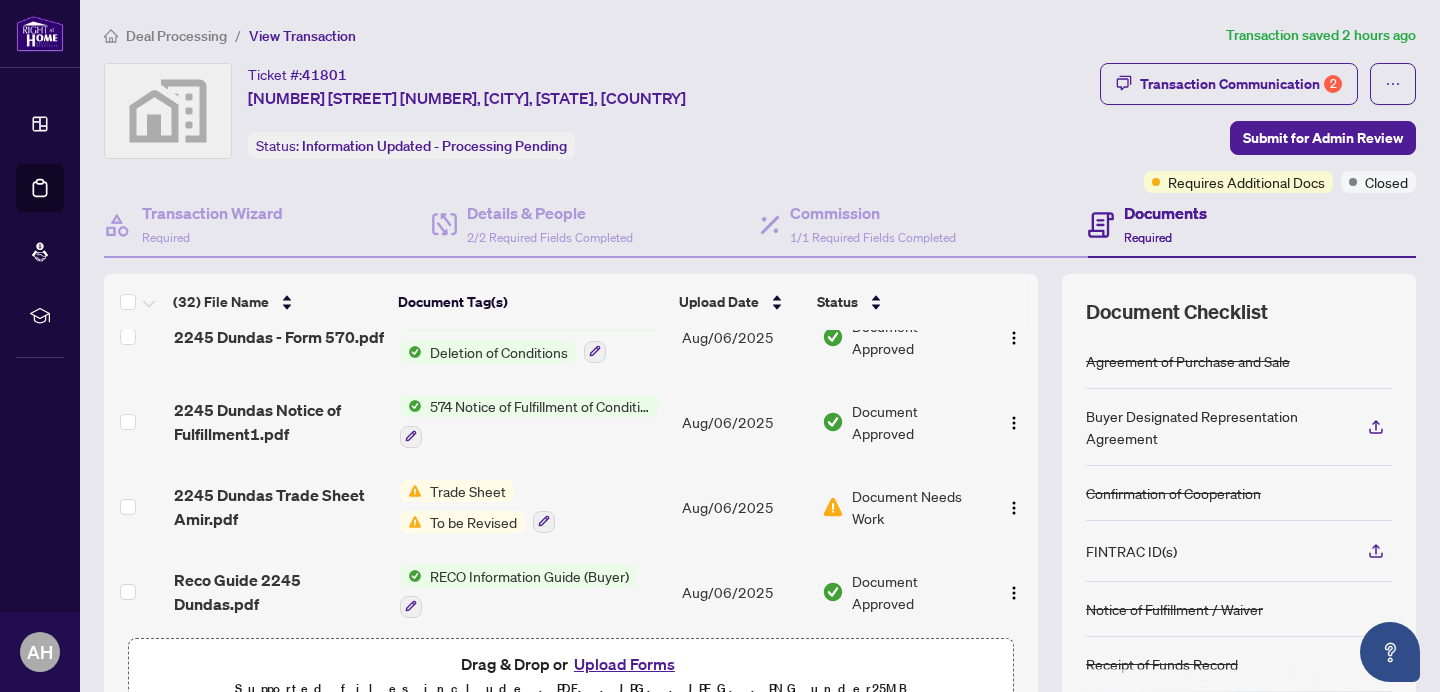 click on "To be Revised" at bounding box center [473, 522] 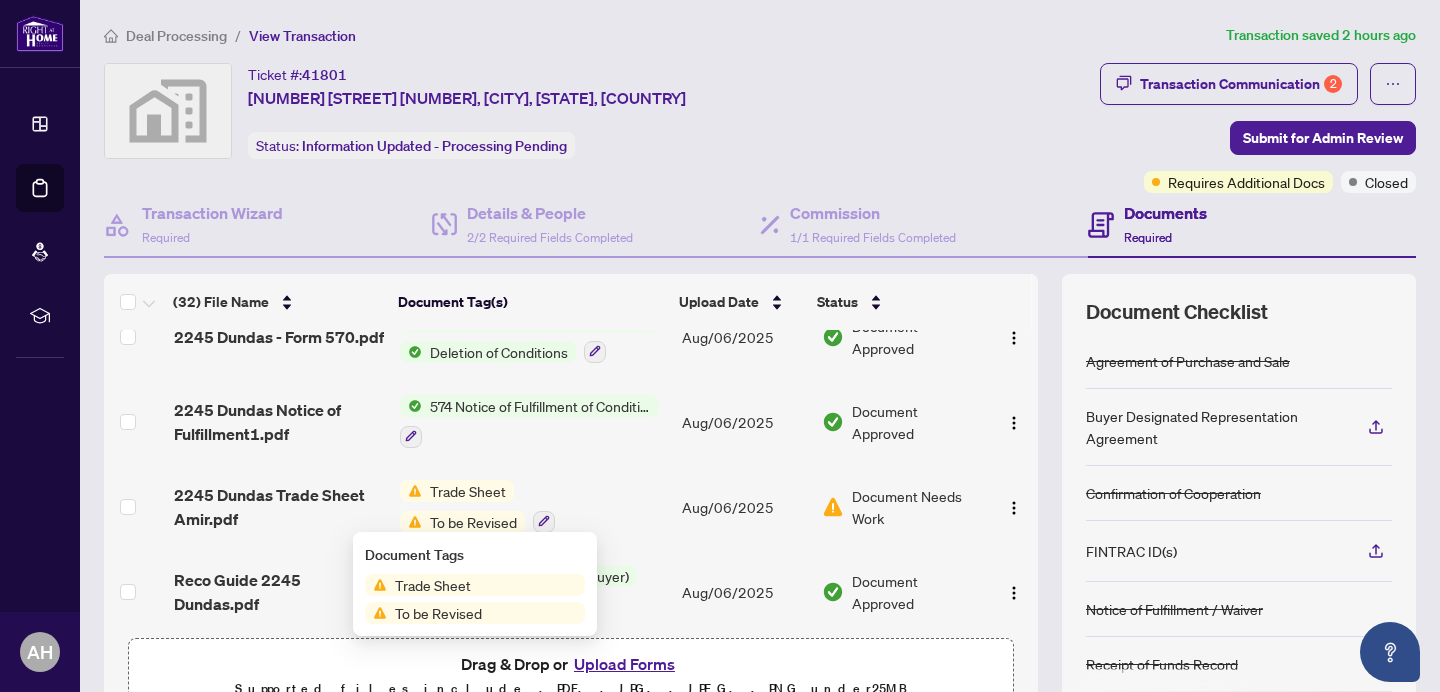 click on "2245 Dundas Trade Sheet Amir.pdf" at bounding box center [279, 507] 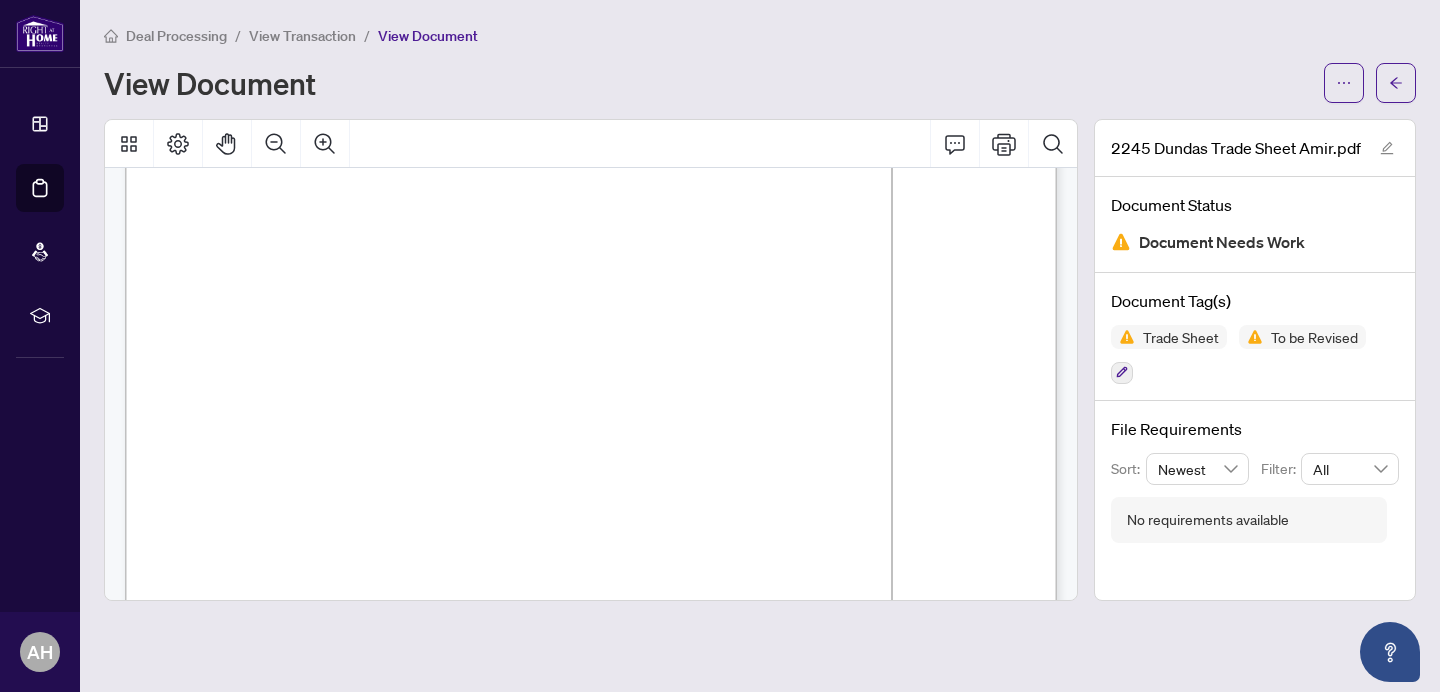 scroll, scrollTop: 304, scrollLeft: 0, axis: vertical 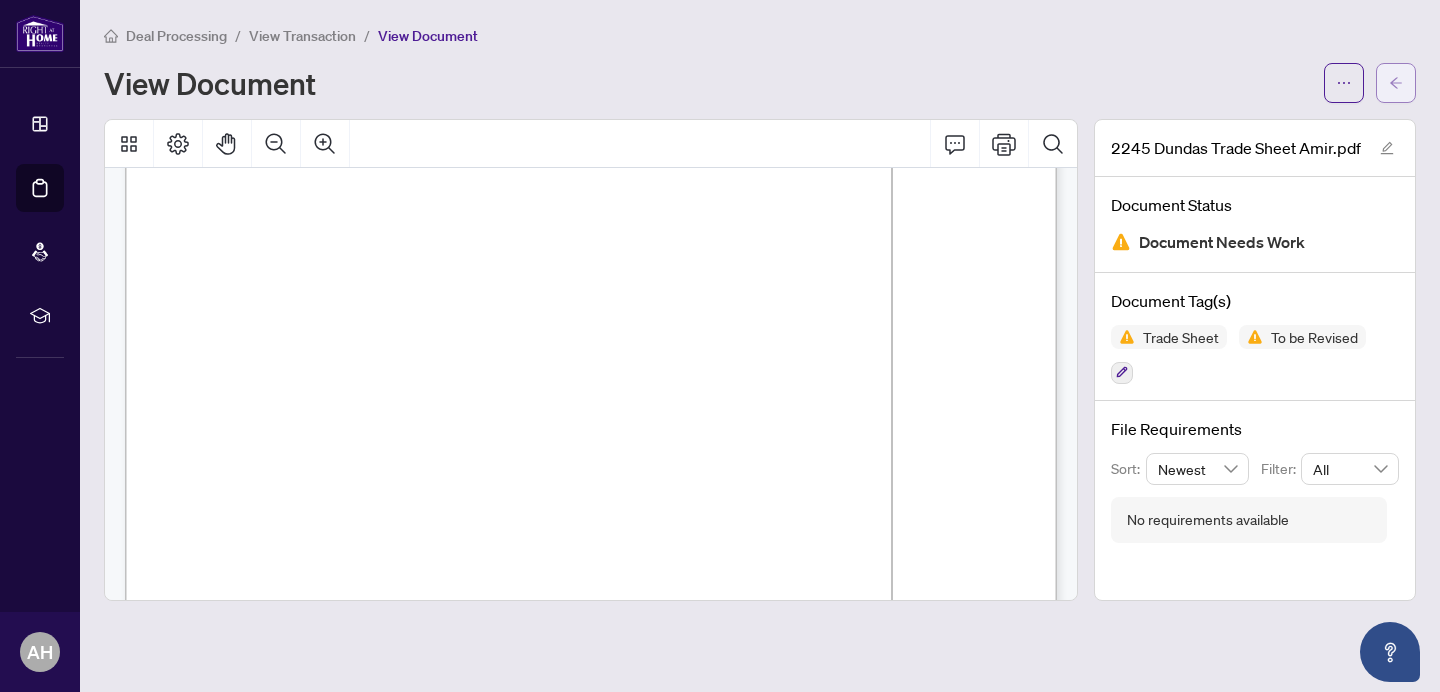 click at bounding box center [1396, 83] 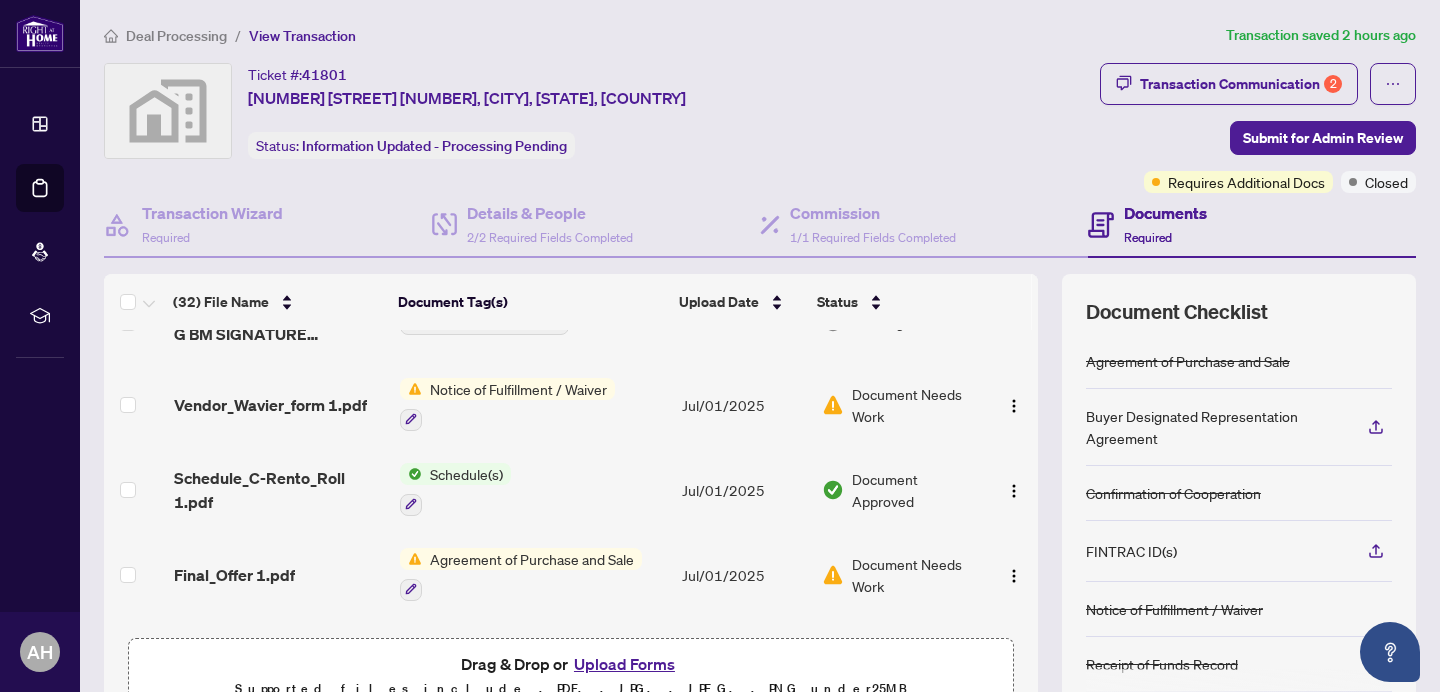 scroll, scrollTop: 2369, scrollLeft: 0, axis: vertical 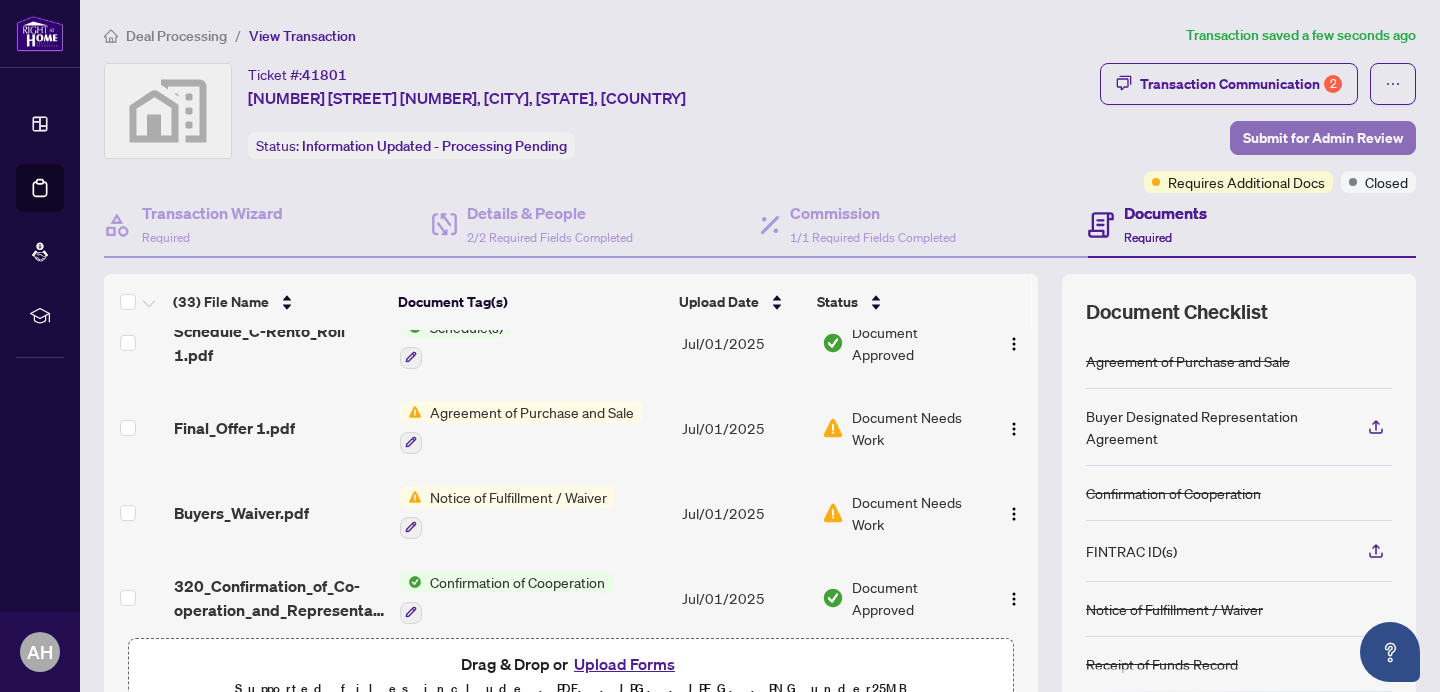 click on "Submit for Admin Review" at bounding box center (1323, 138) 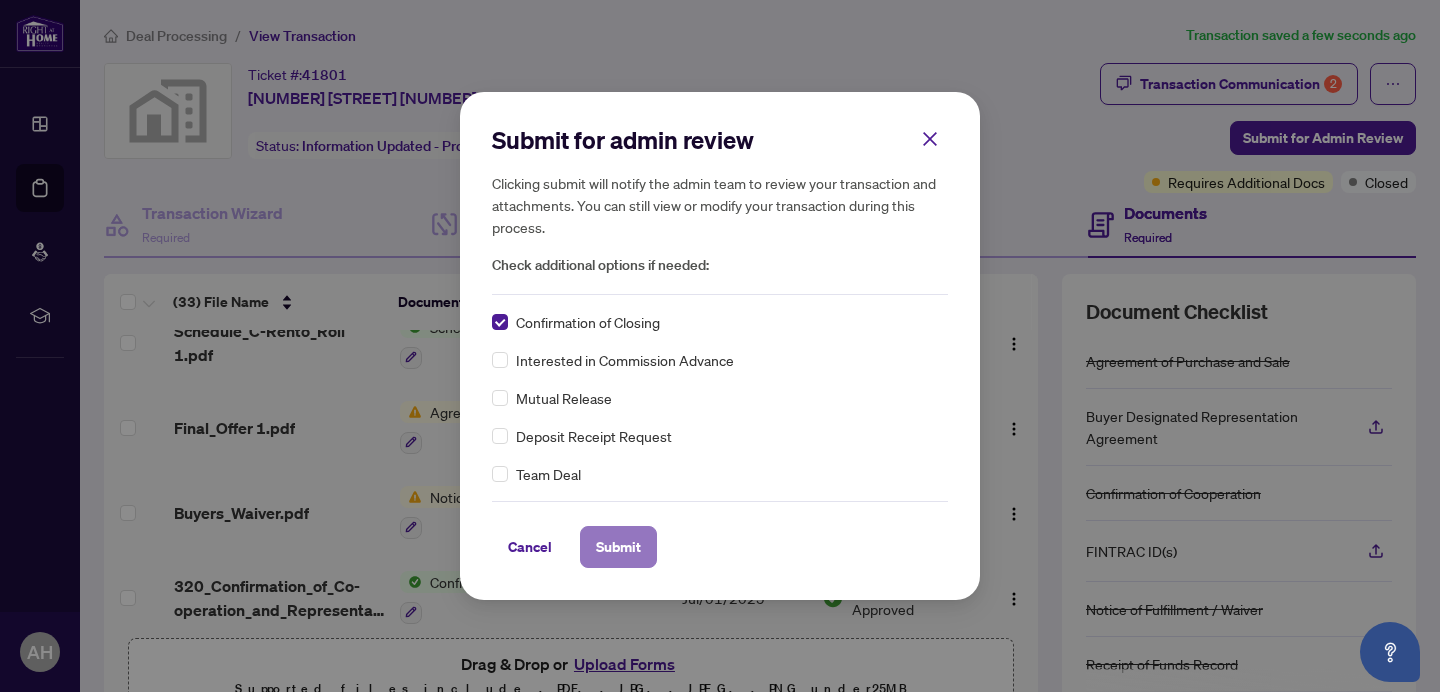 click on "Submit" at bounding box center [618, 547] 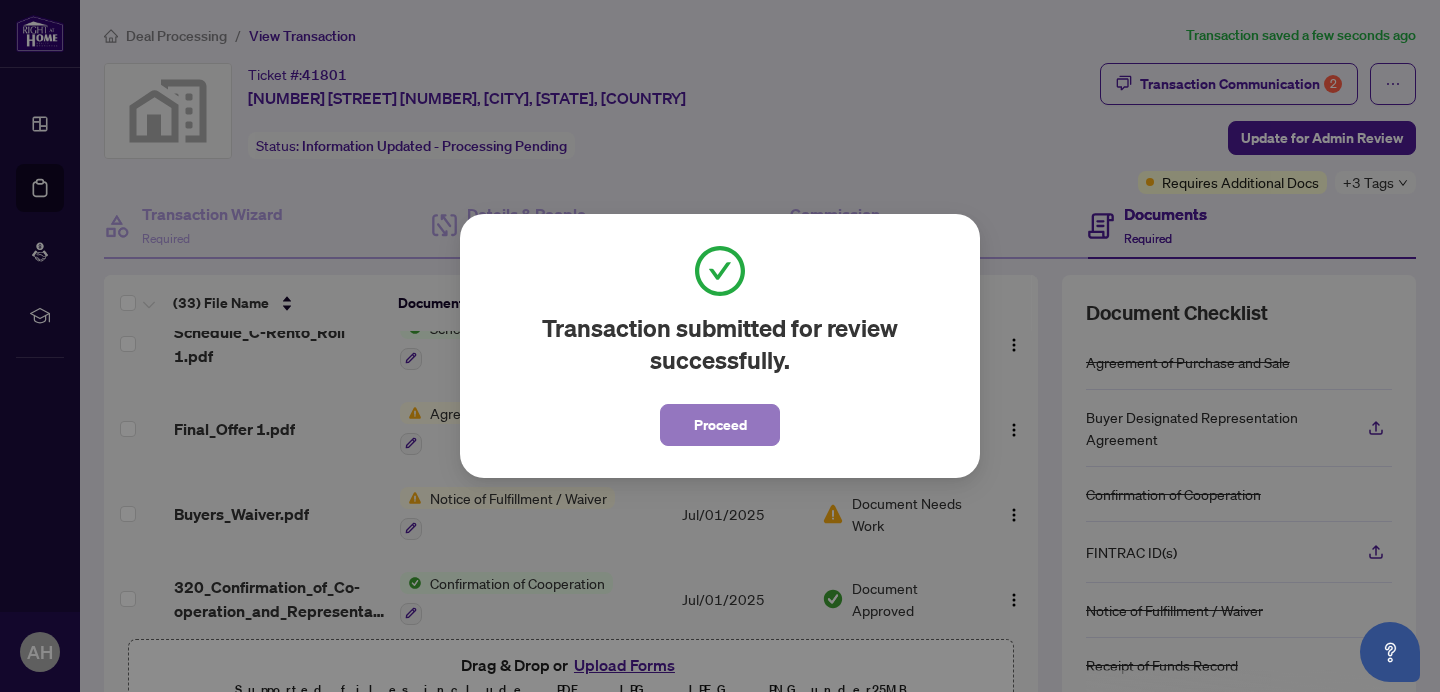 click on "Proceed" at bounding box center (720, 425) 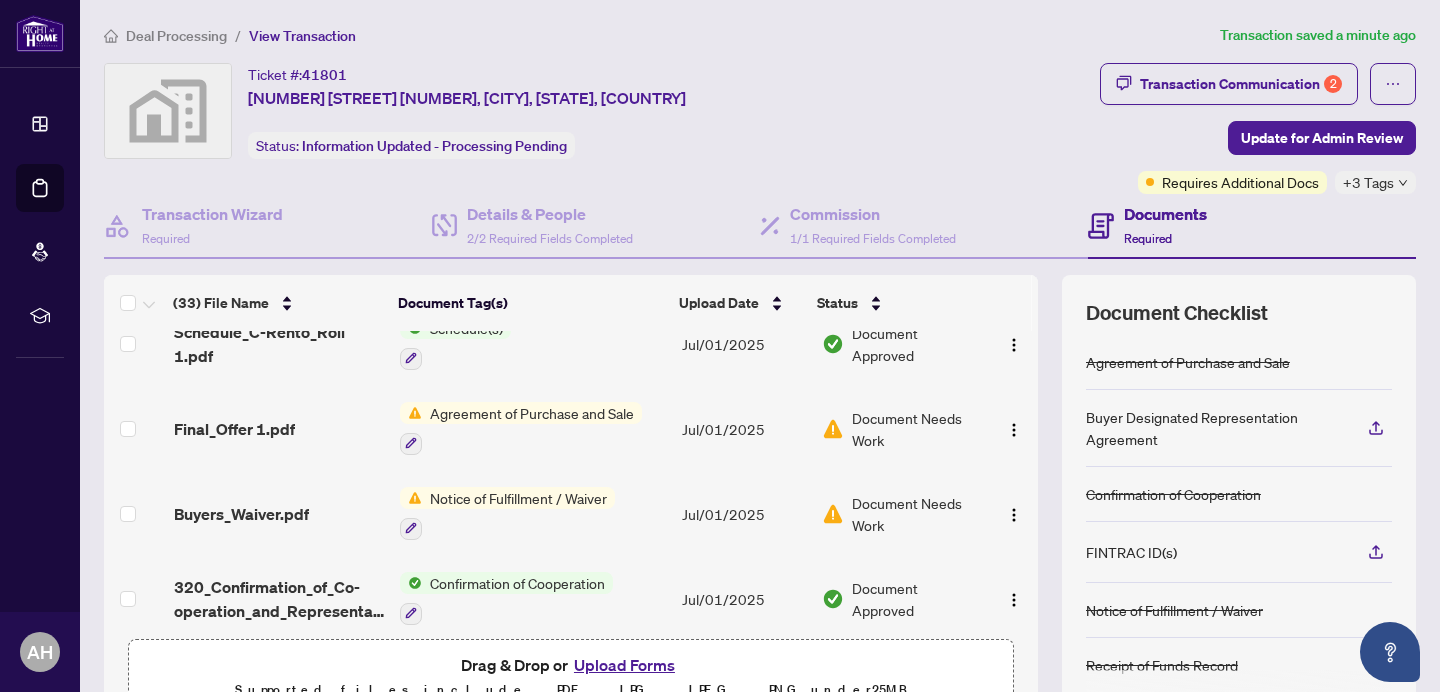 scroll, scrollTop: 2449, scrollLeft: 0, axis: vertical 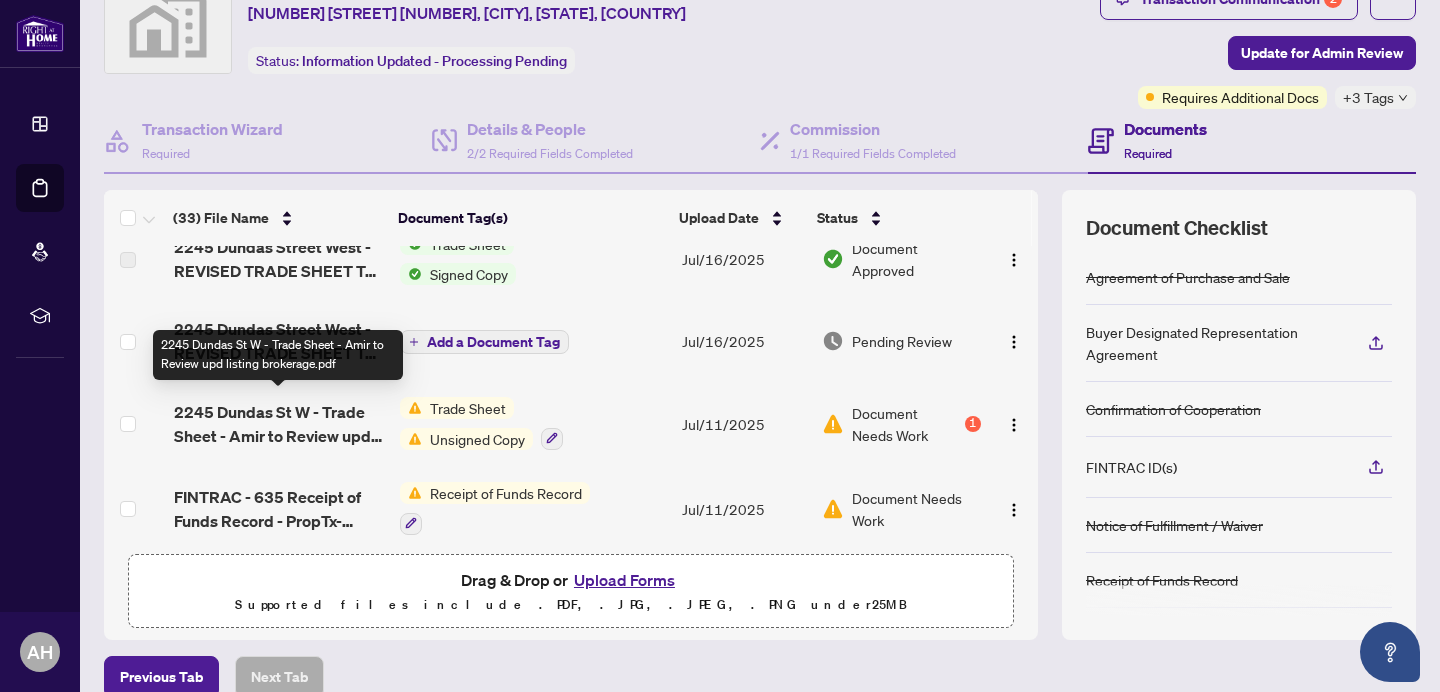 click on "2245 Dundas St W - Trade Sheet - Amir to Review upd listing brokerage.pdf" at bounding box center (279, 424) 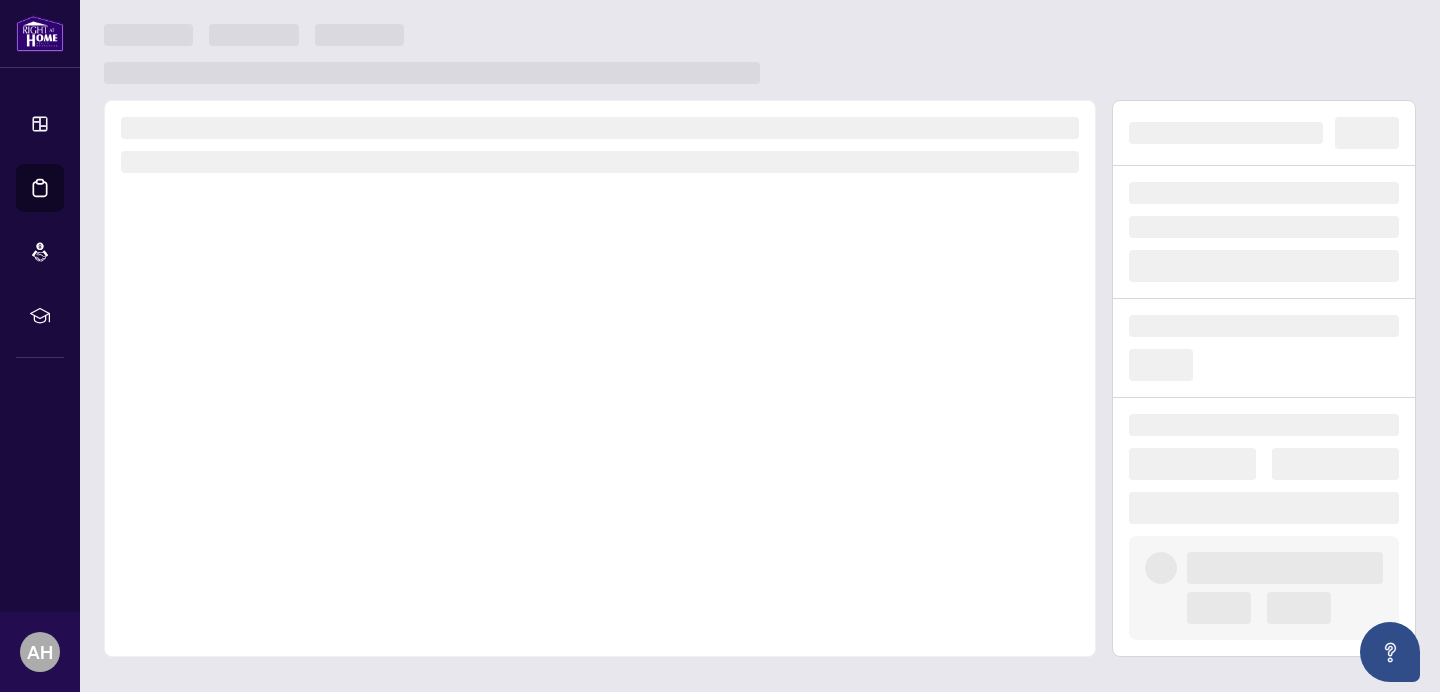 scroll, scrollTop: 0, scrollLeft: 0, axis: both 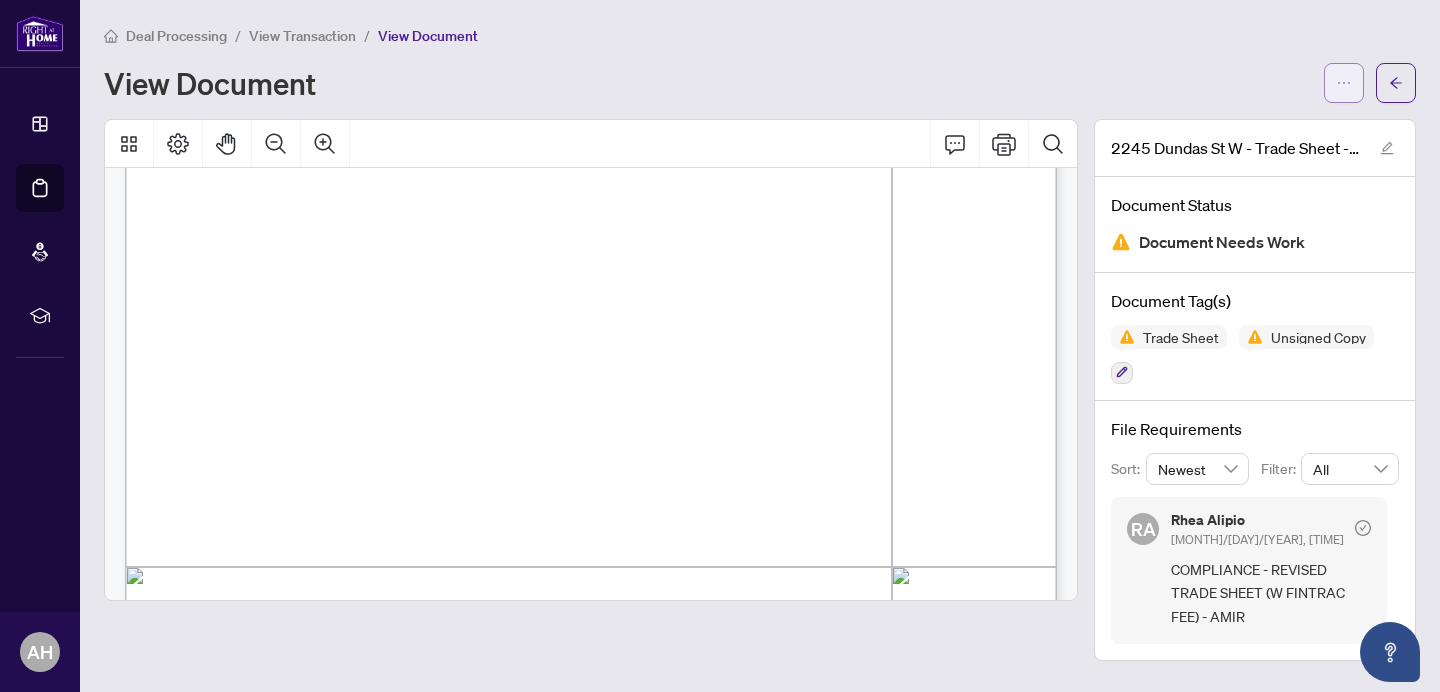 click at bounding box center (1344, 83) 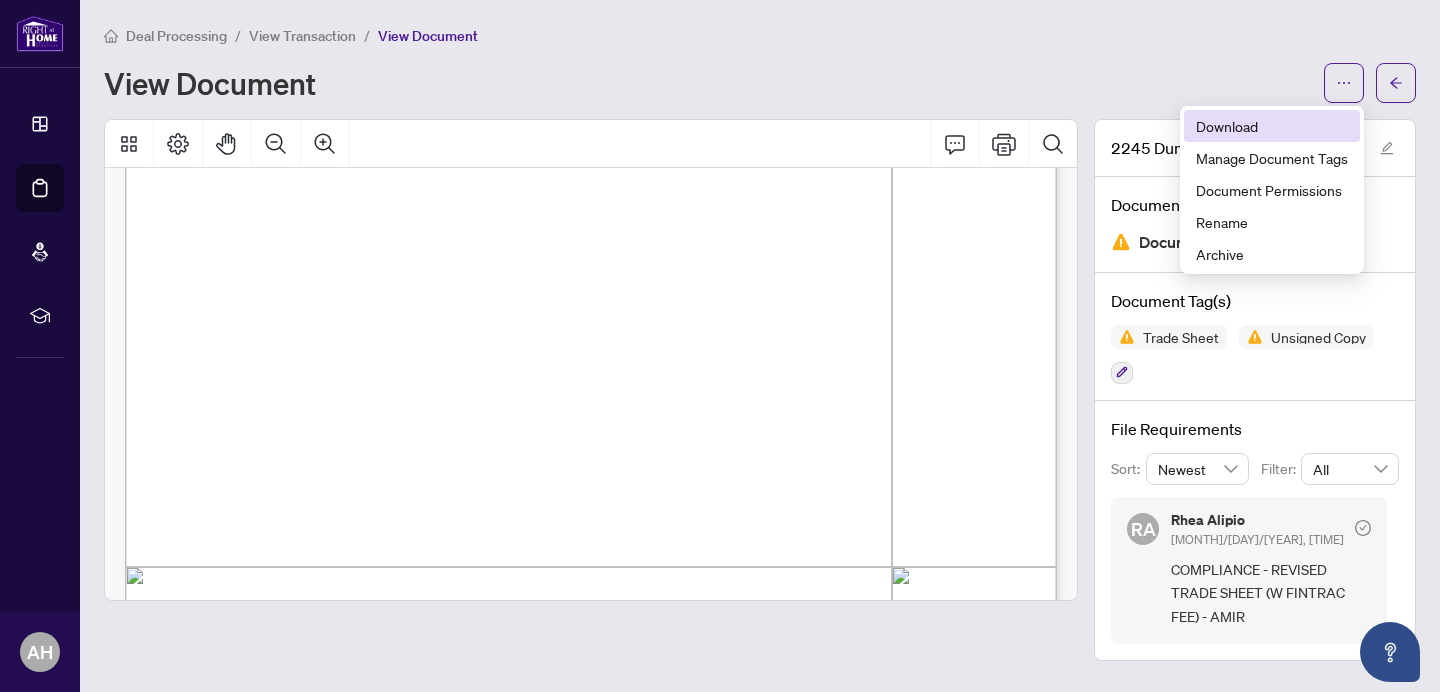 click on "Download" at bounding box center (1272, 126) 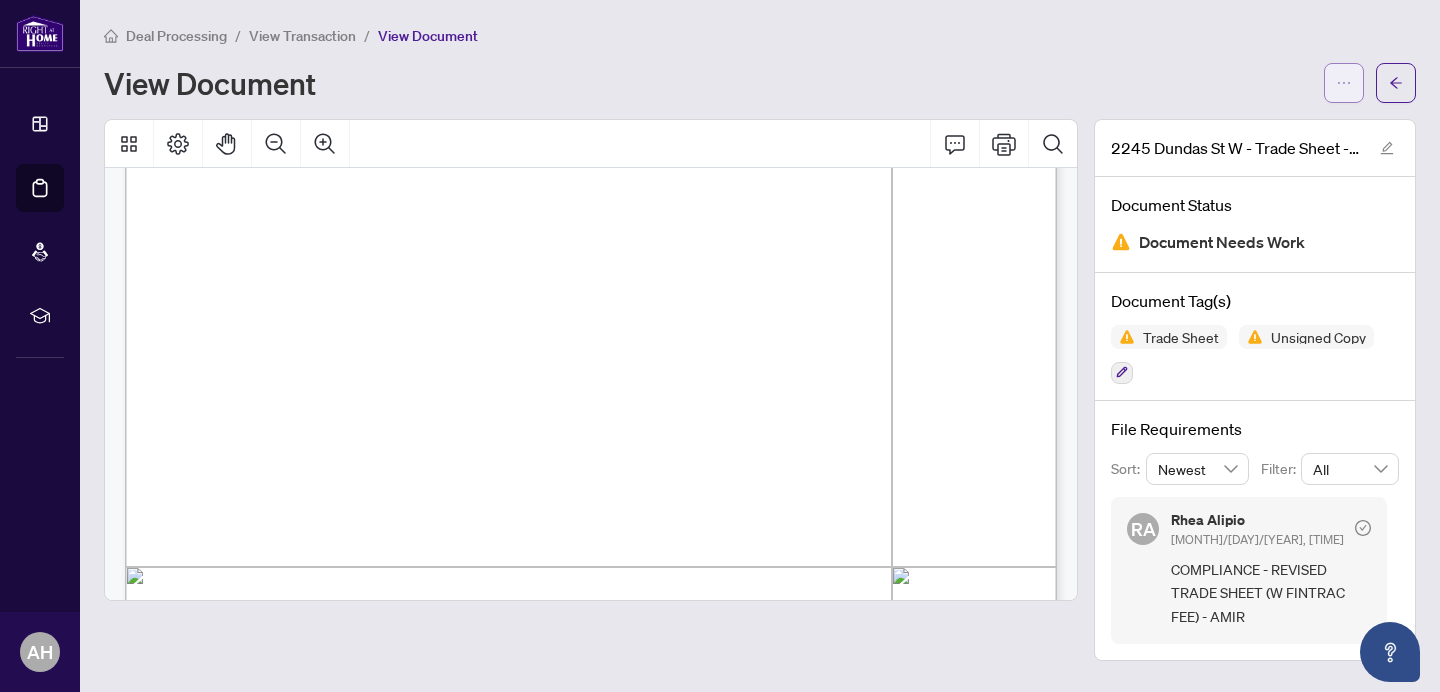 click at bounding box center (1344, 83) 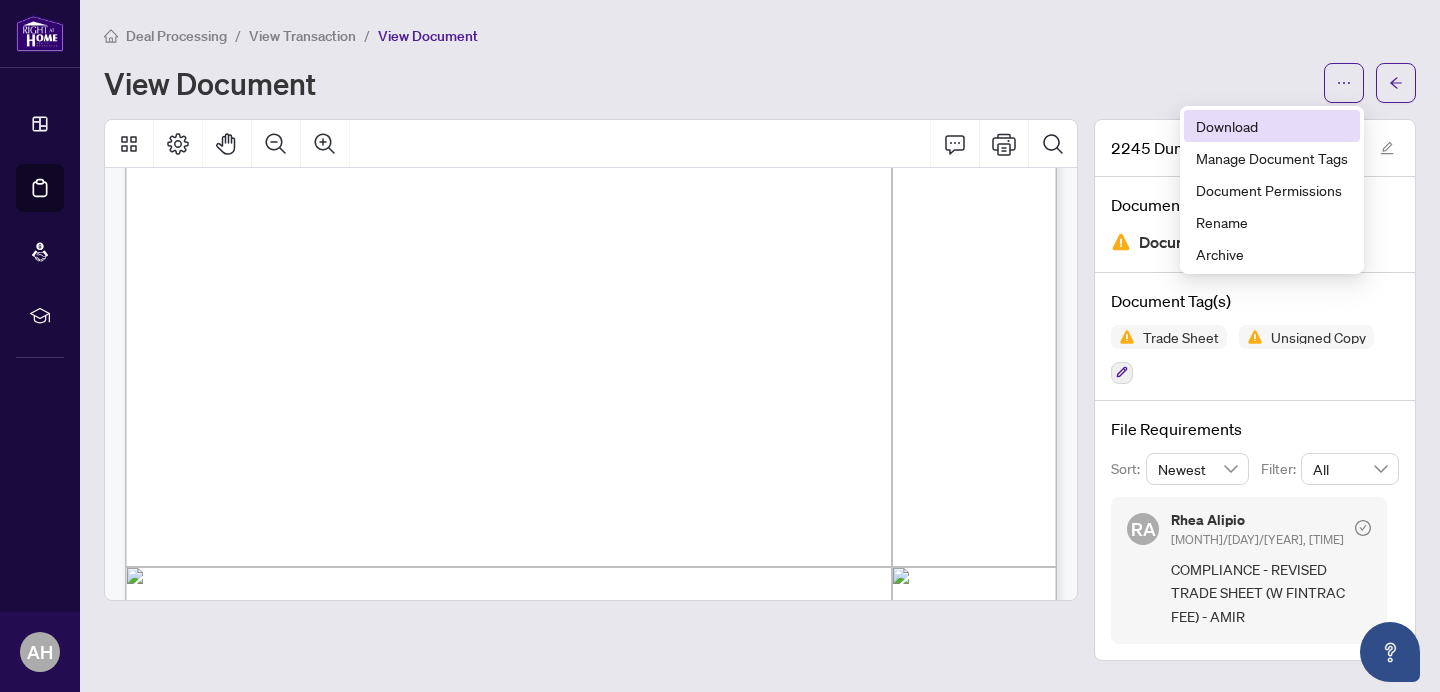click on "Download" at bounding box center [1272, 126] 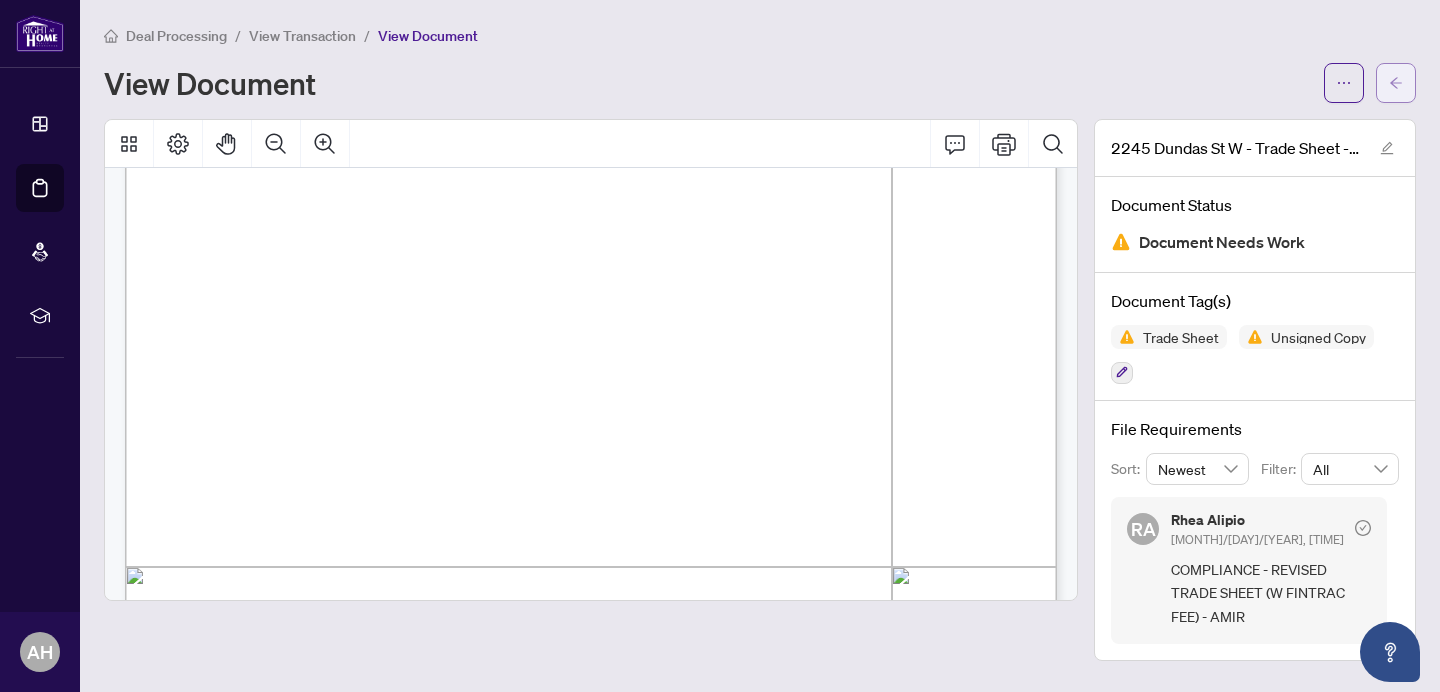 click at bounding box center [1396, 83] 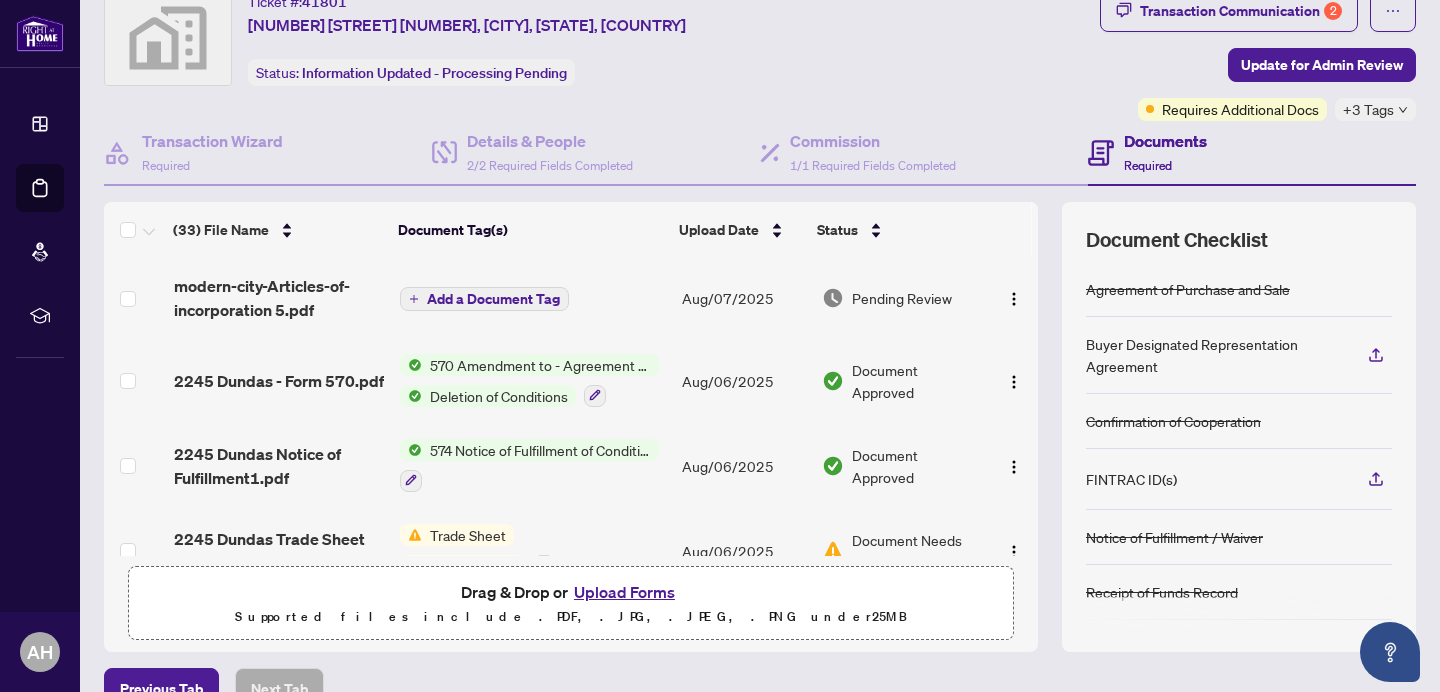 scroll, scrollTop: 75, scrollLeft: 0, axis: vertical 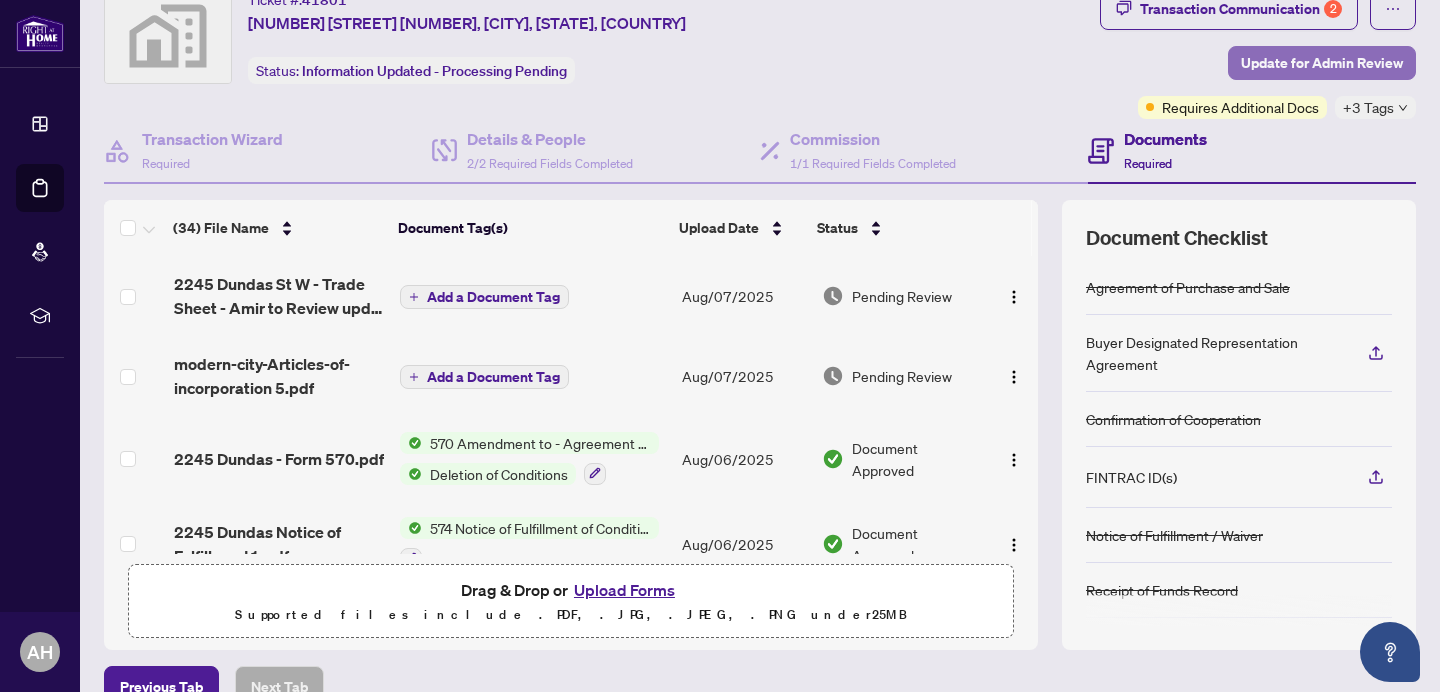 click on "Update for Admin Review" at bounding box center (1322, 63) 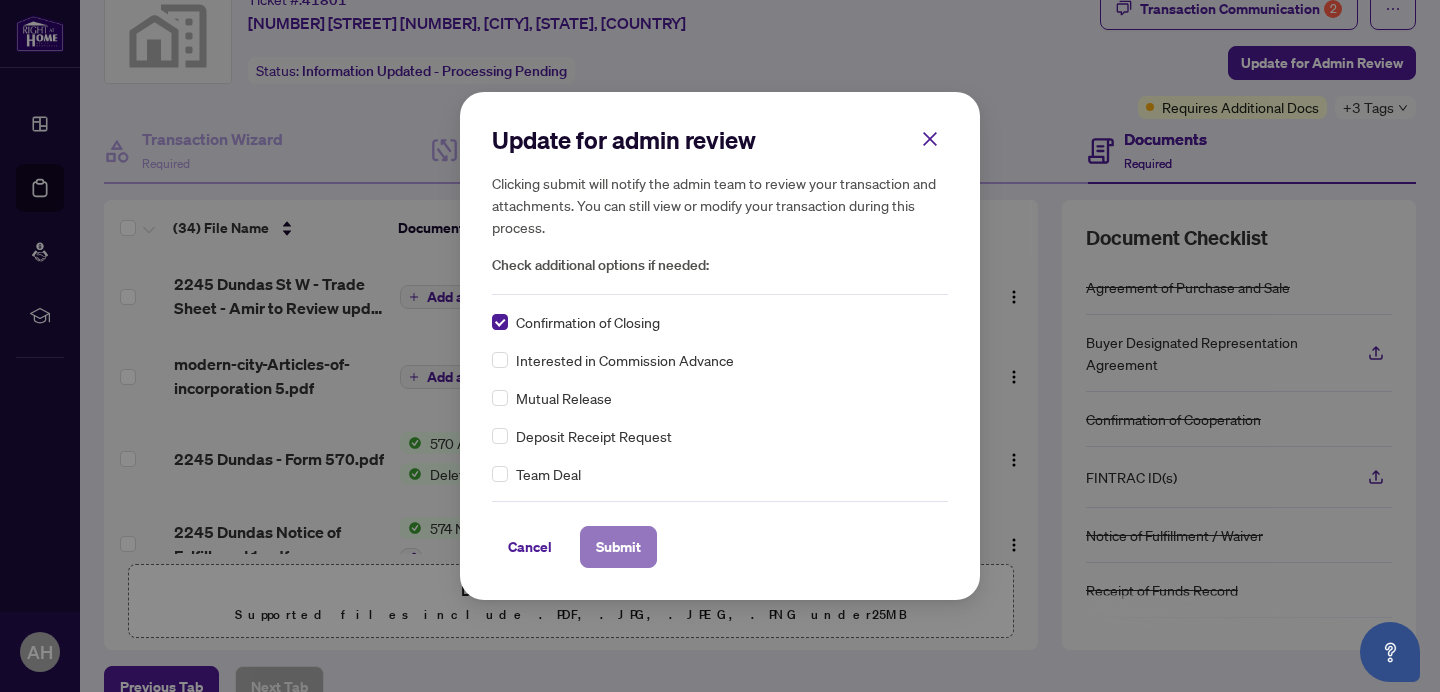 click on "Submit" at bounding box center (618, 547) 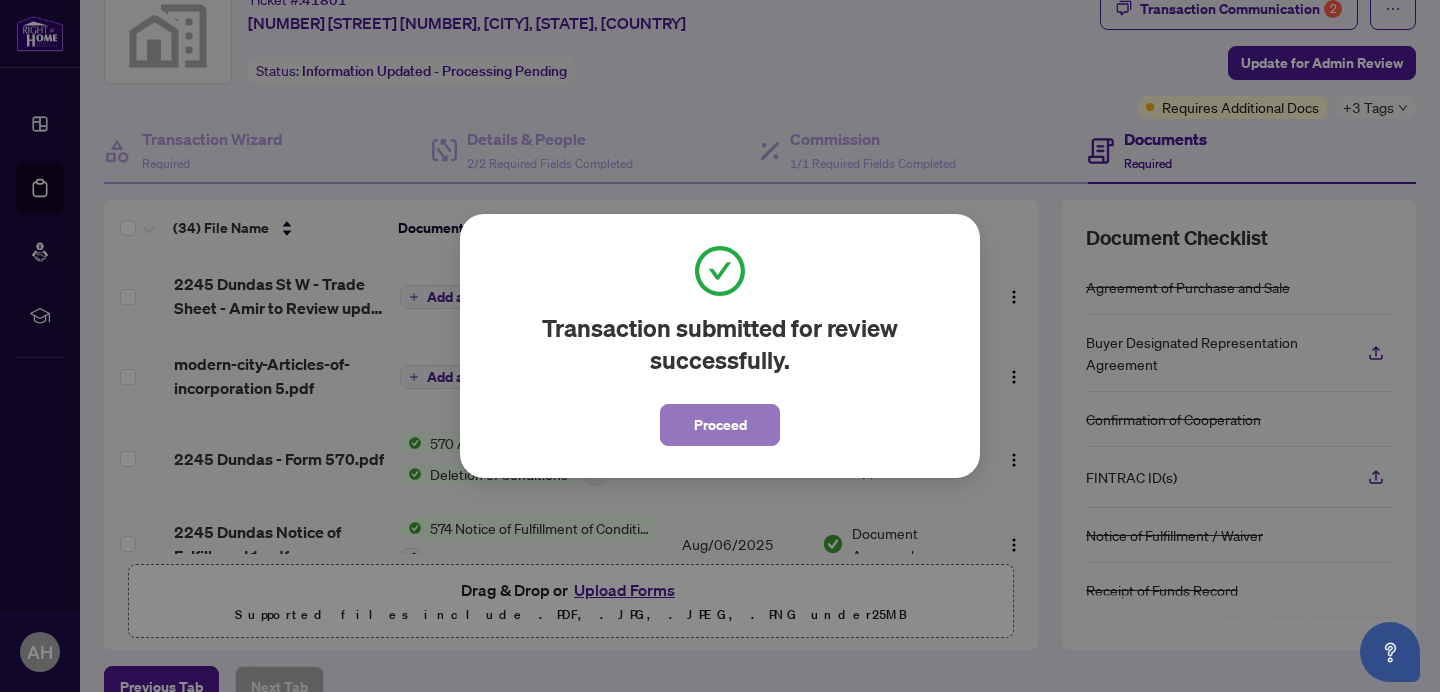 click on "Proceed" at bounding box center (720, 425) 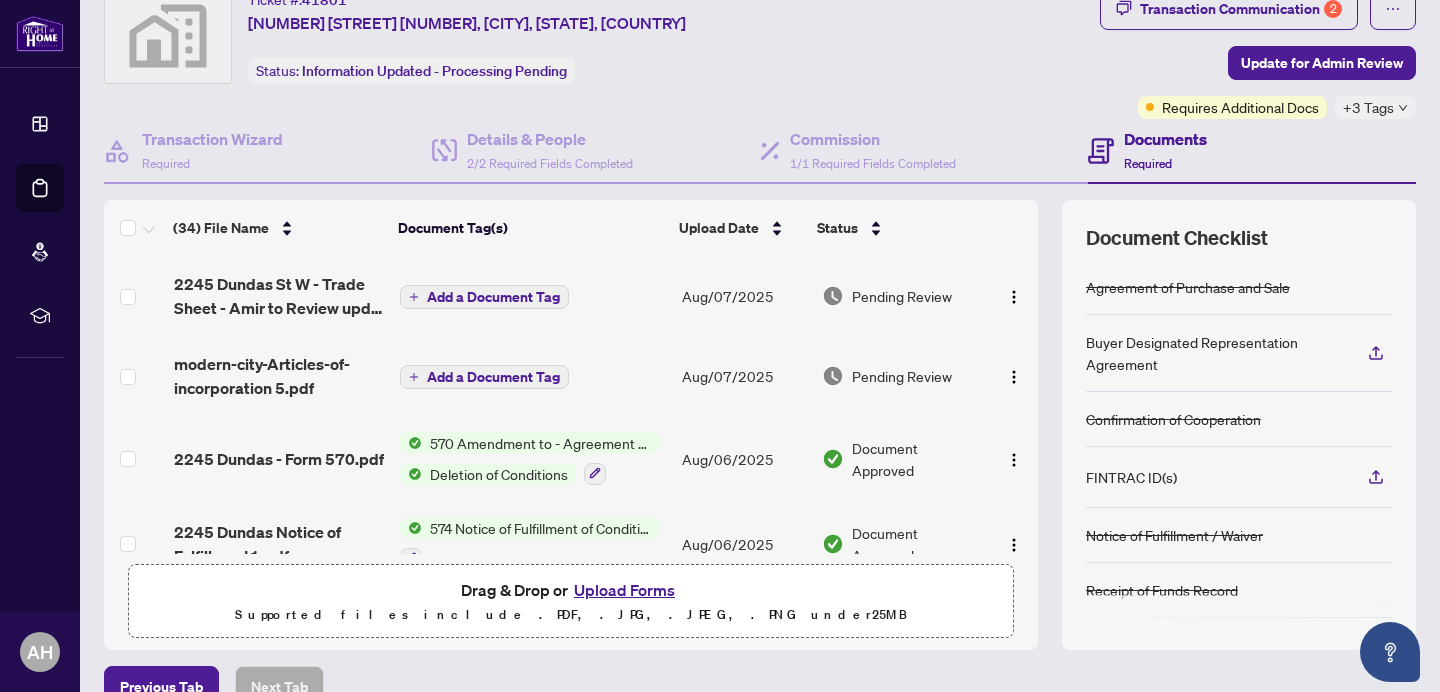 scroll, scrollTop: 0, scrollLeft: 0, axis: both 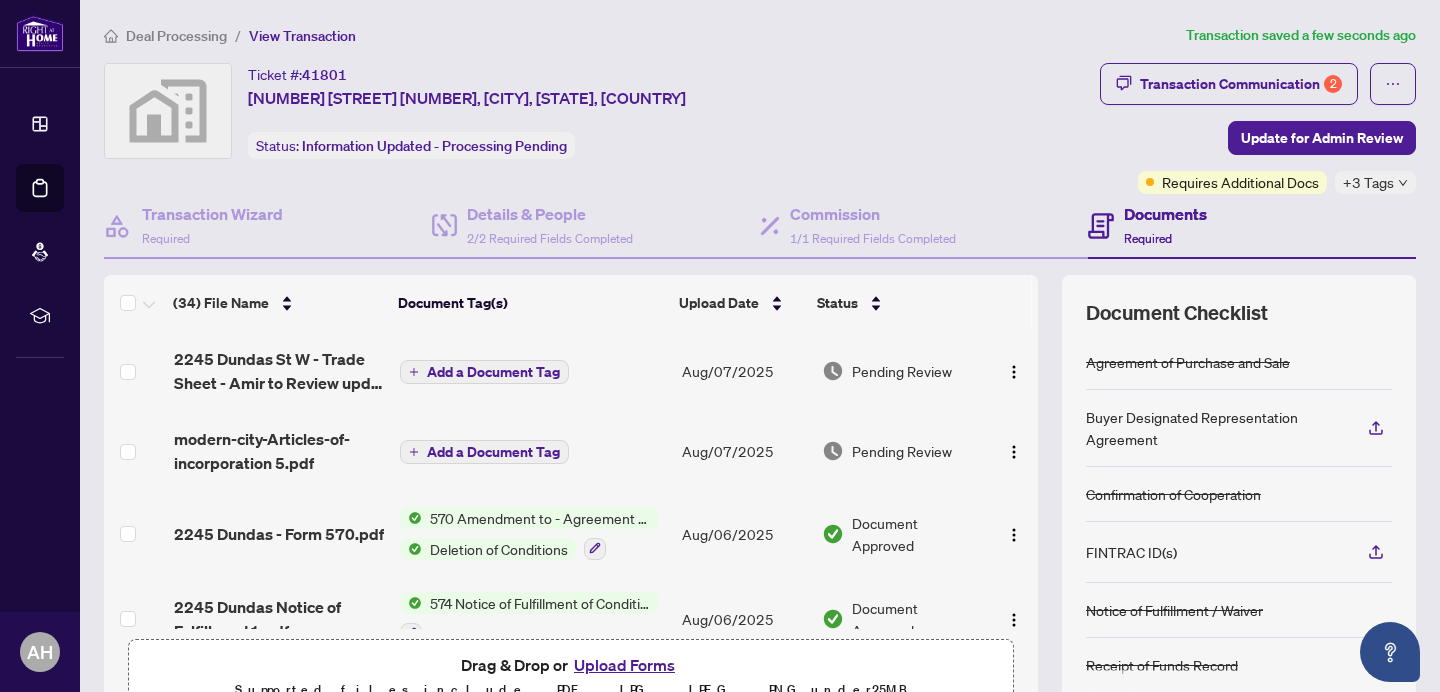 click 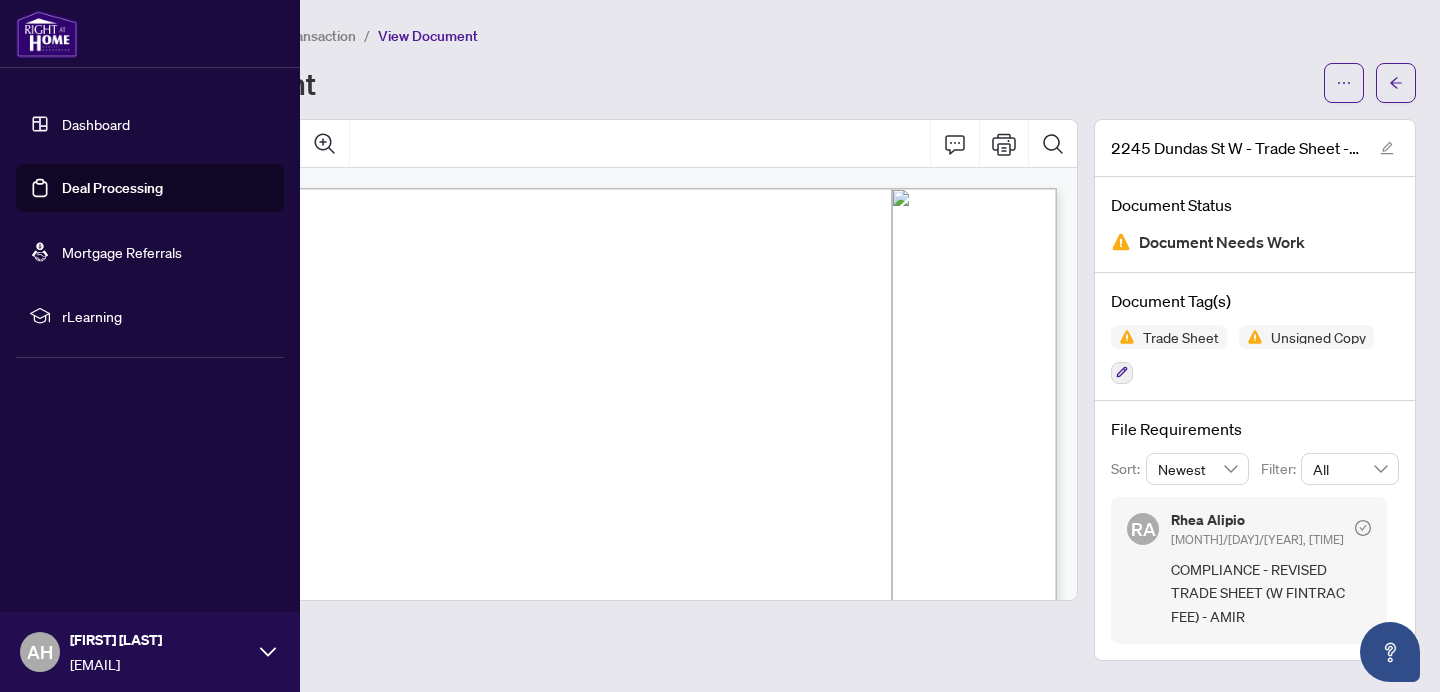click on "Deal Processing" at bounding box center [112, 188] 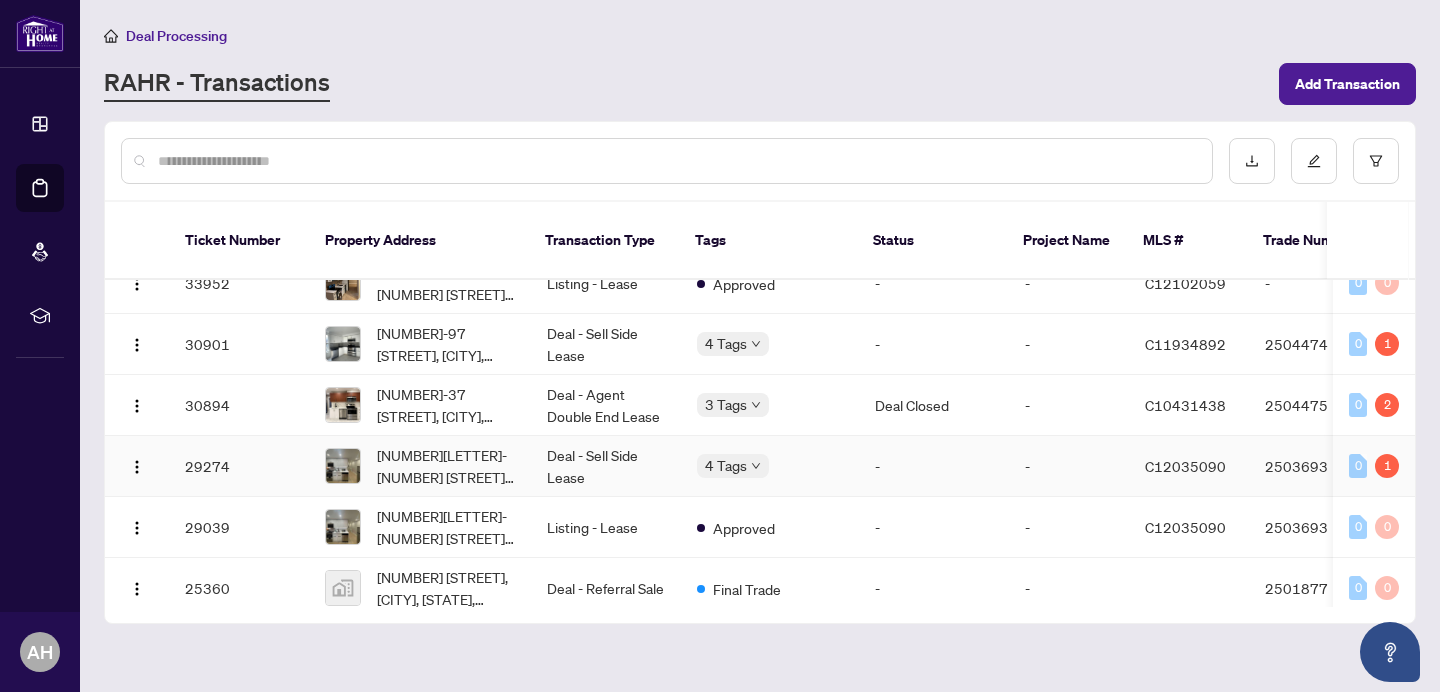 scroll, scrollTop: 2700, scrollLeft: 0, axis: vertical 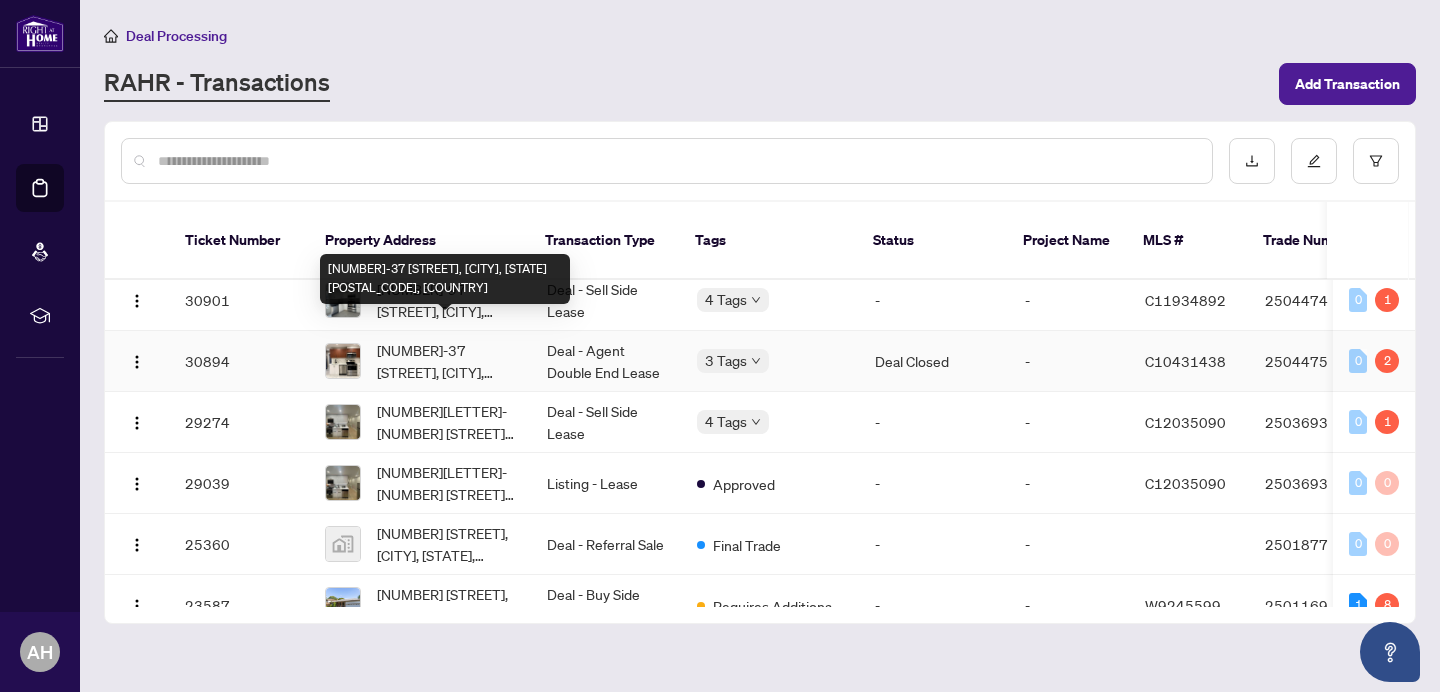 click on "[NUMBER]-37 [STREET], [CITY], [STATE] [POSTAL_CODE], [COUNTRY]" at bounding box center [446, 361] 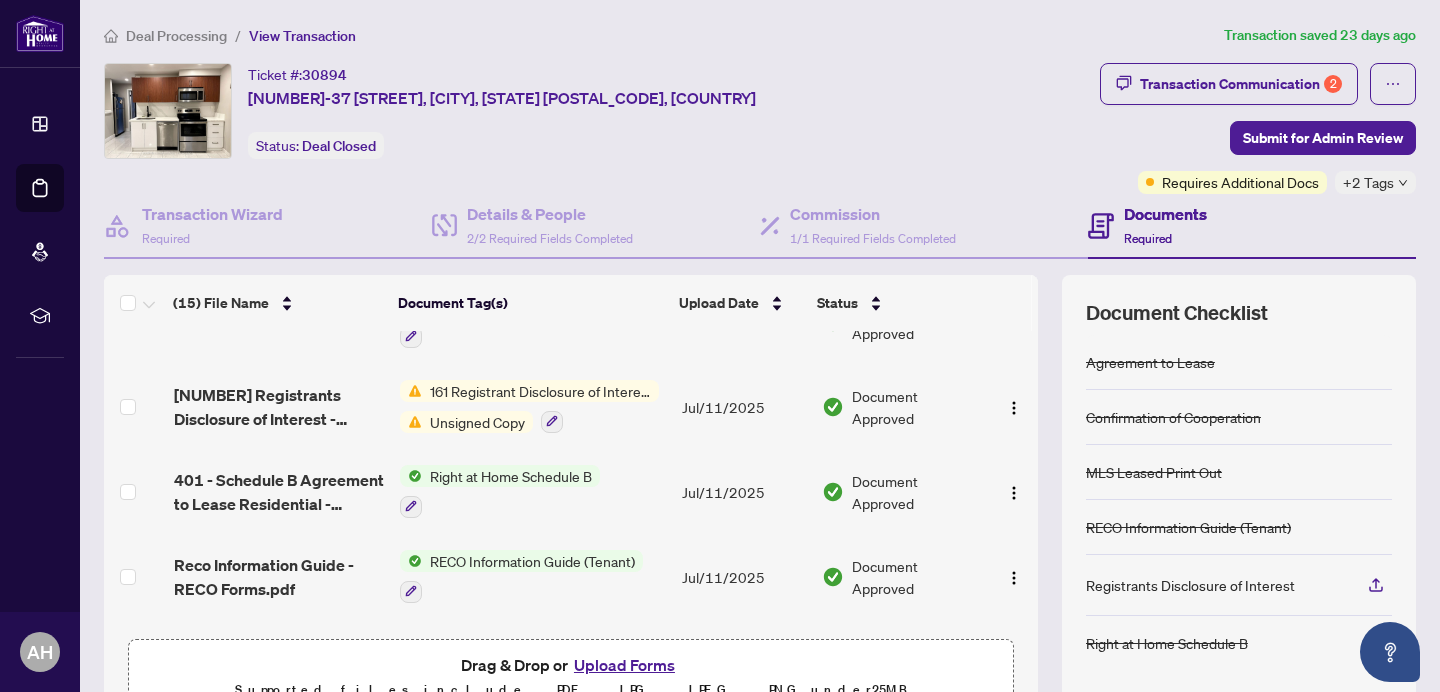 scroll, scrollTop: 253, scrollLeft: 0, axis: vertical 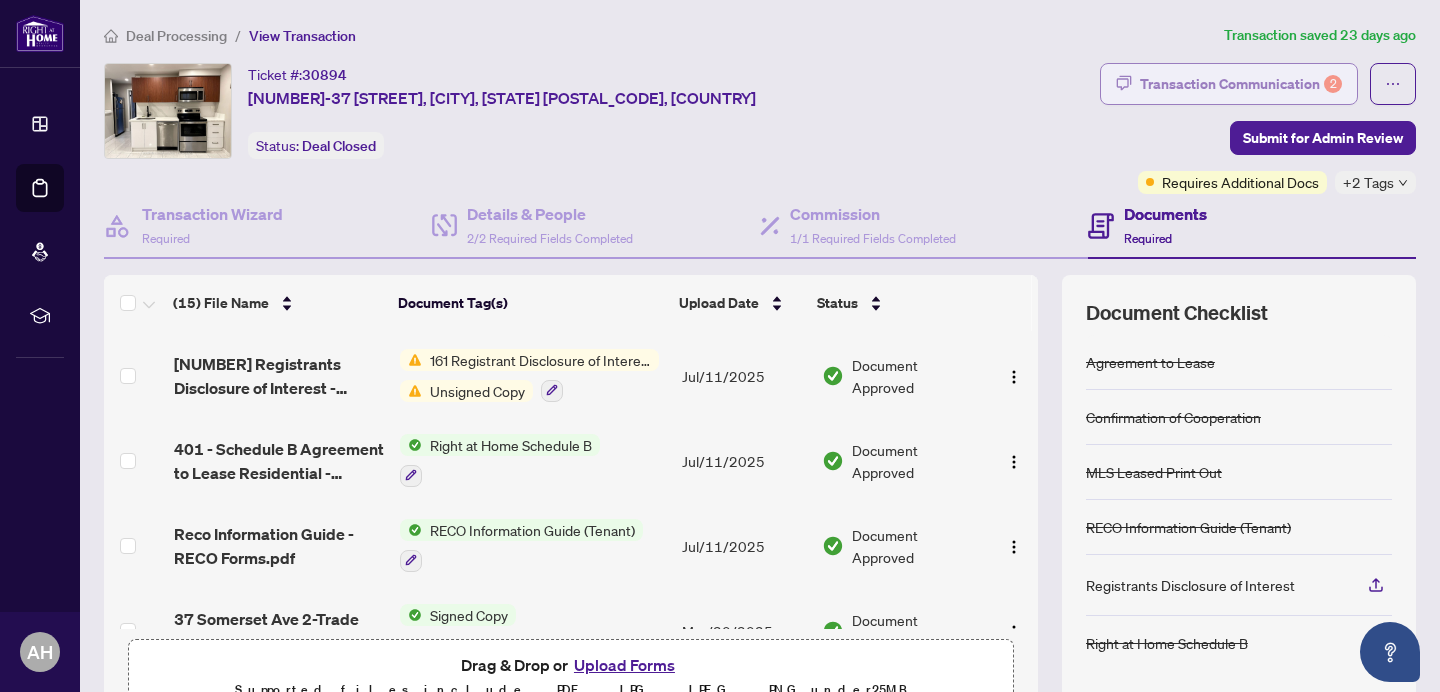 click on "Transaction Communication 2" at bounding box center [1241, 84] 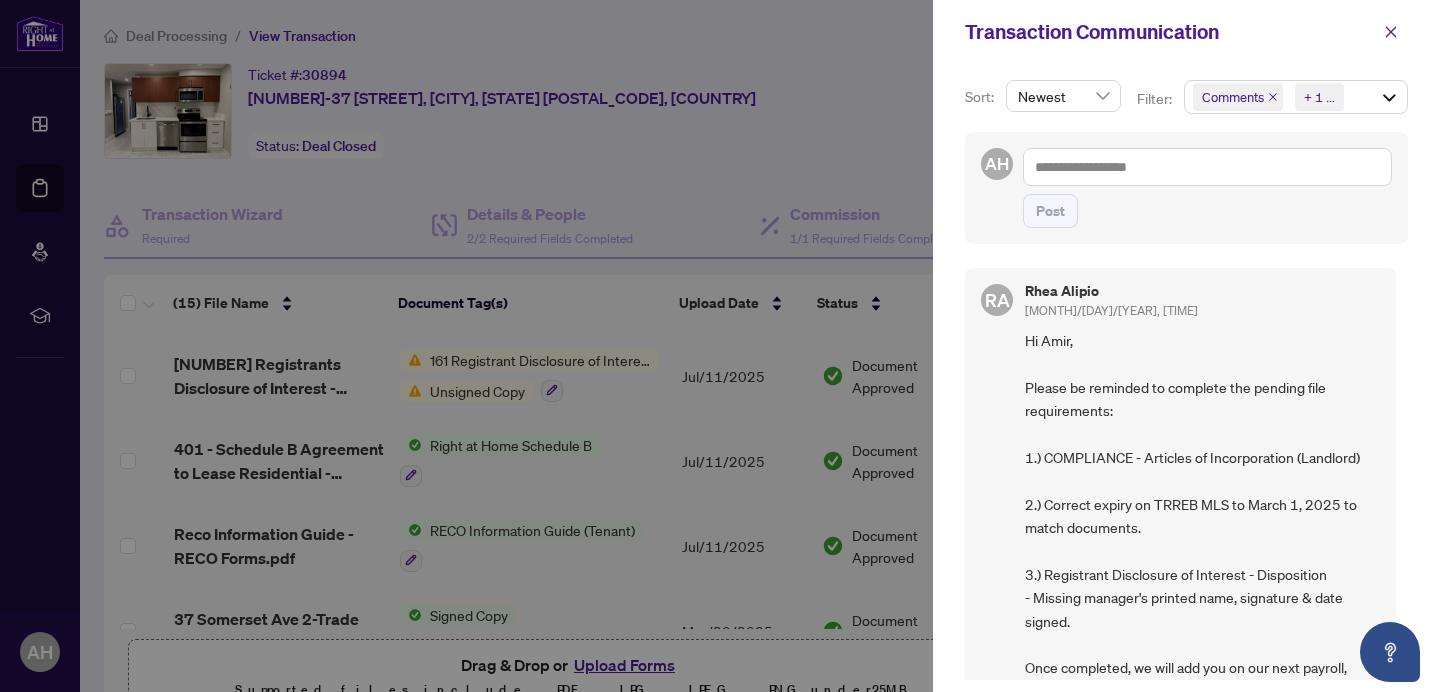 click 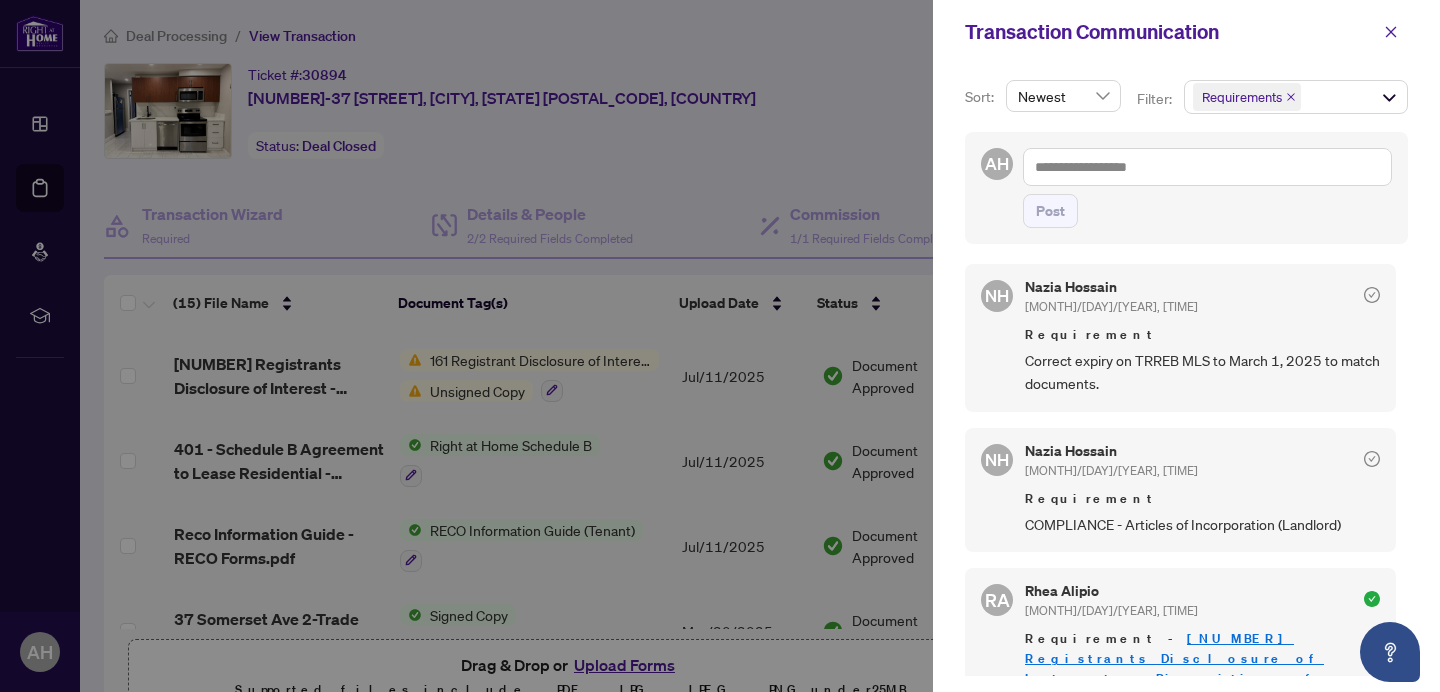 scroll, scrollTop: 1, scrollLeft: 0, axis: vertical 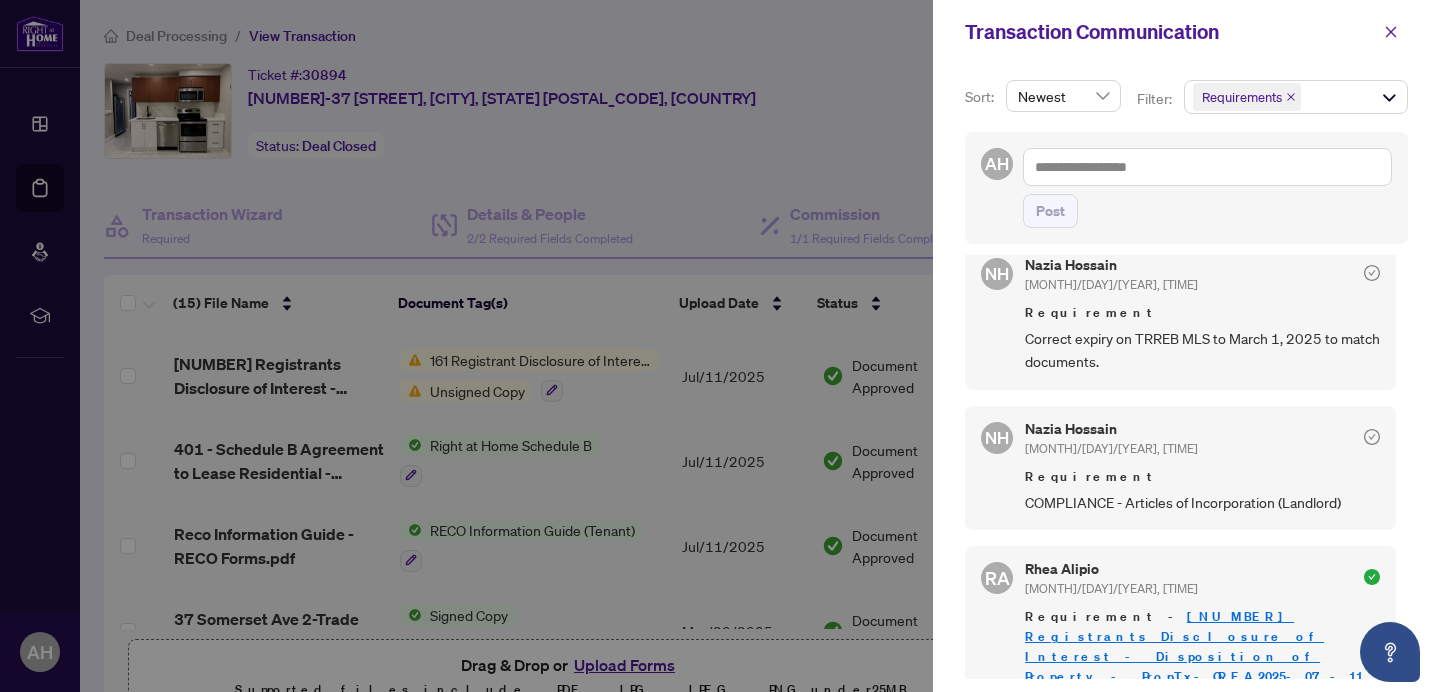click at bounding box center [720, 346] 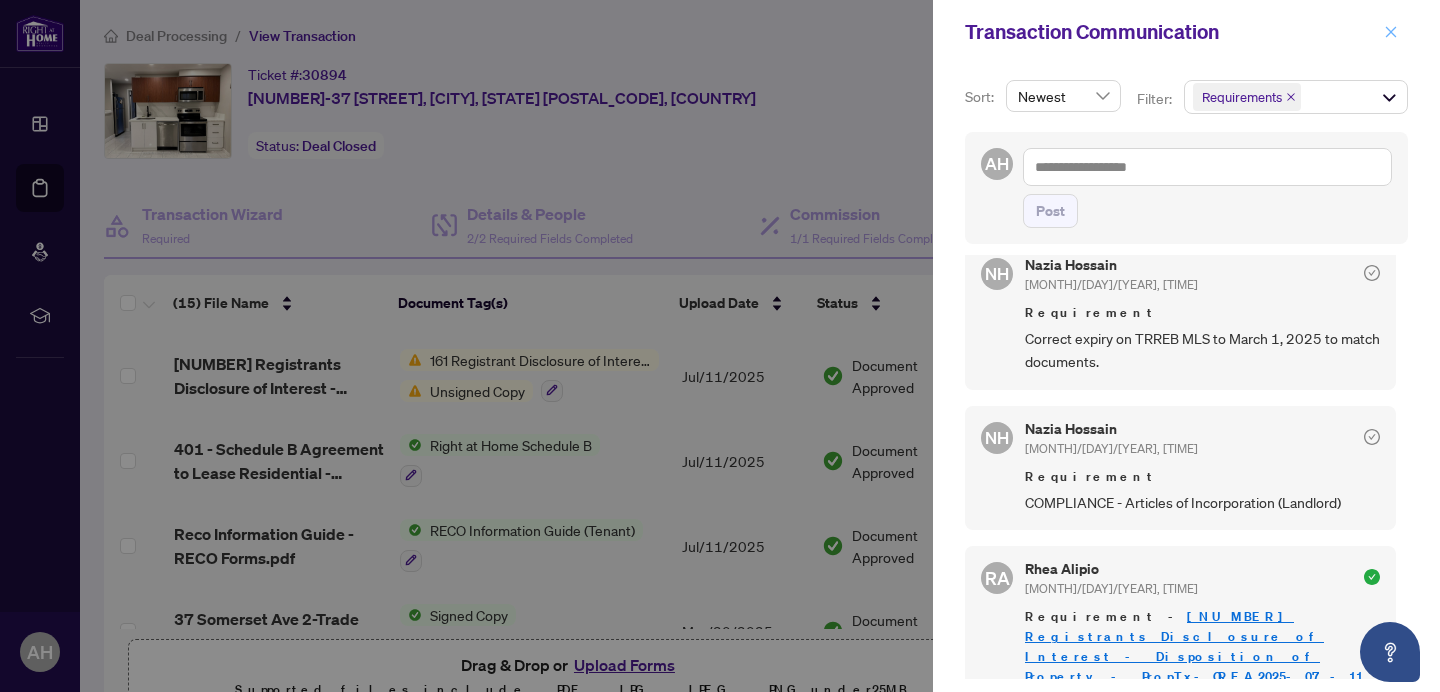 click 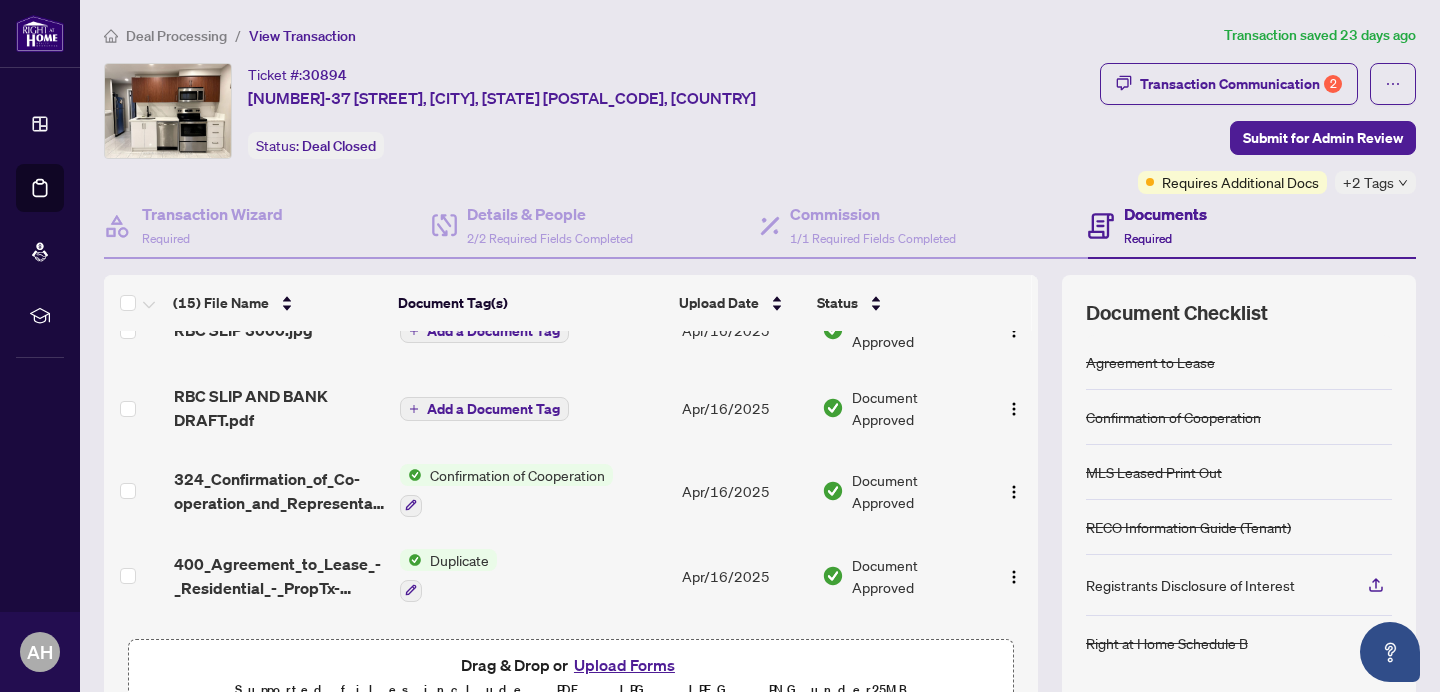 scroll, scrollTop: 957, scrollLeft: 0, axis: vertical 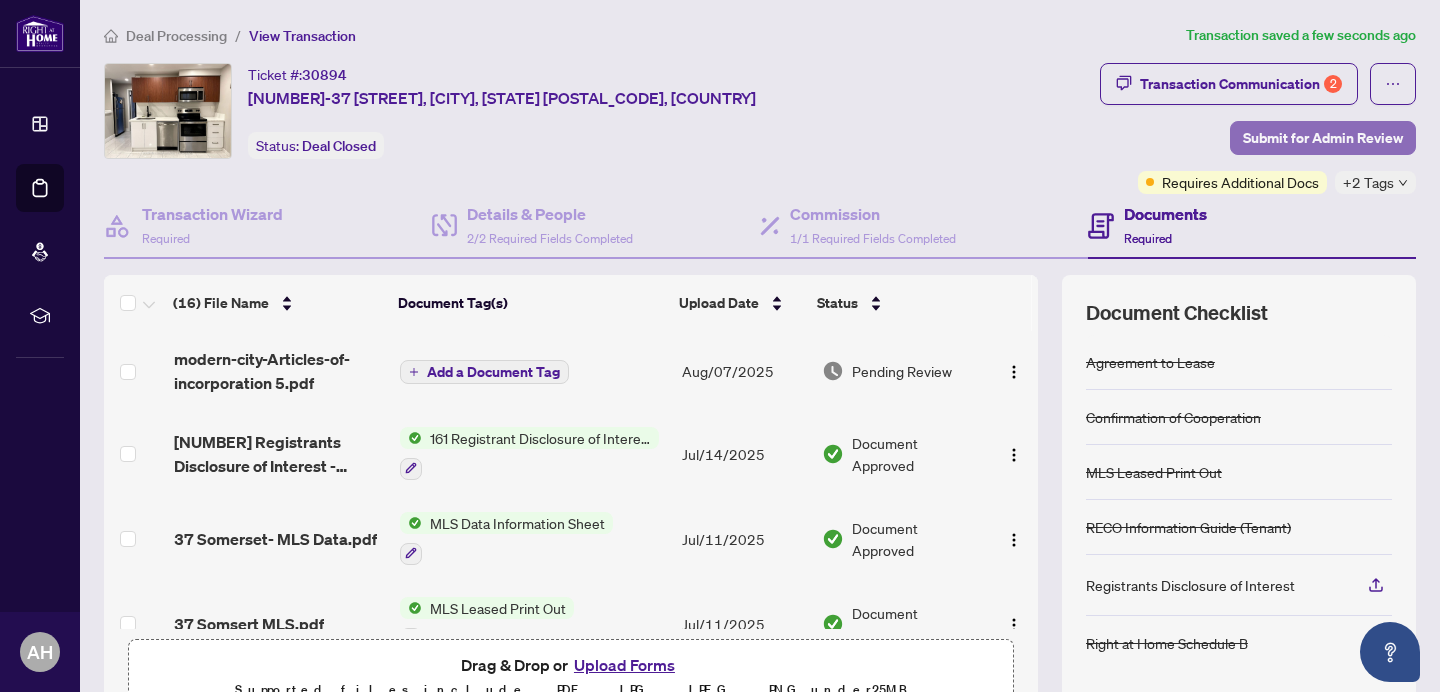 click on "Submit for Admin Review" at bounding box center (1323, 138) 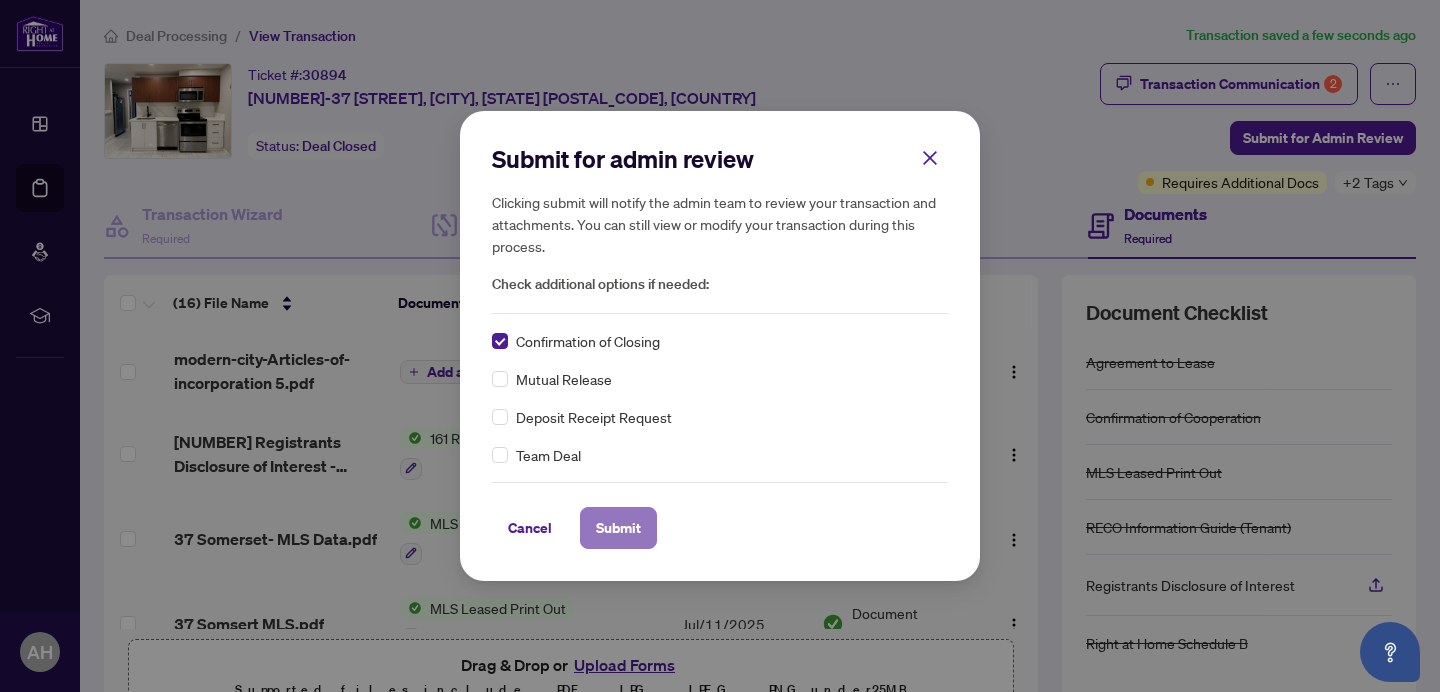 click on "Submit" at bounding box center [618, 528] 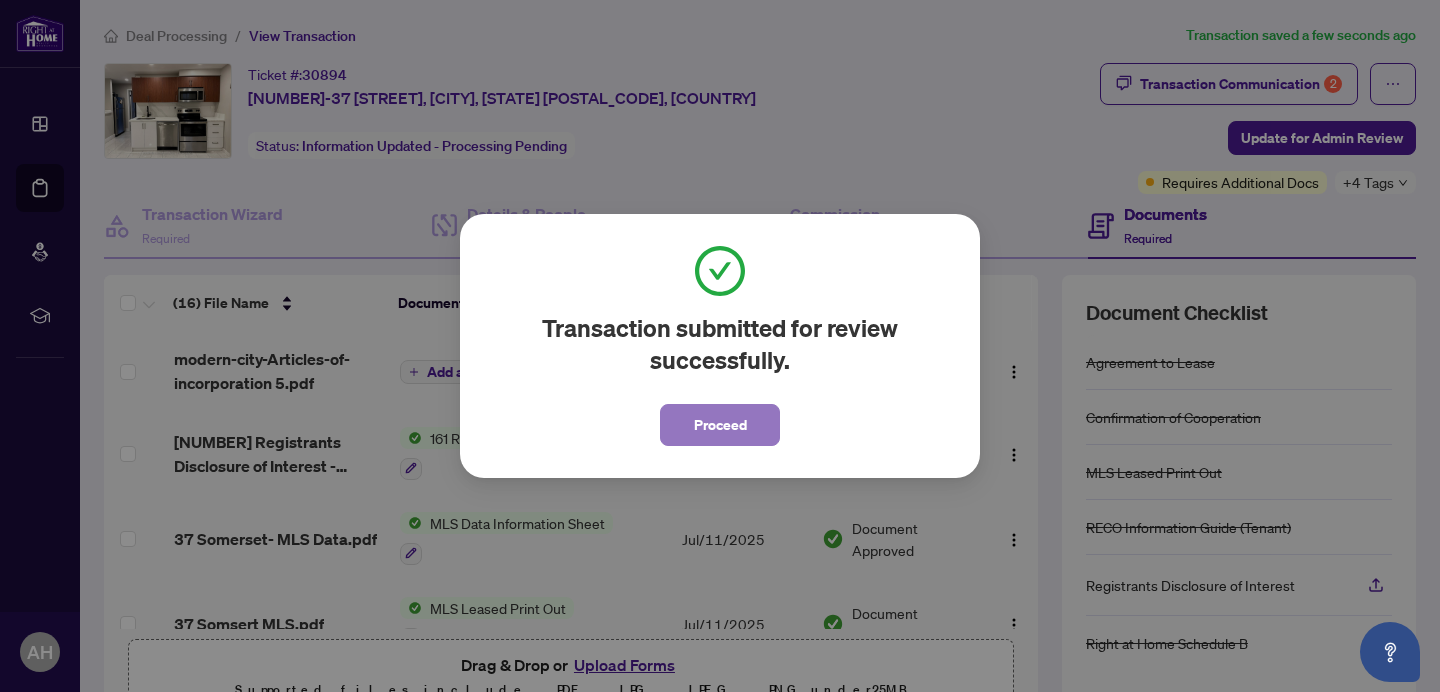 click on "Proceed" at bounding box center [720, 425] 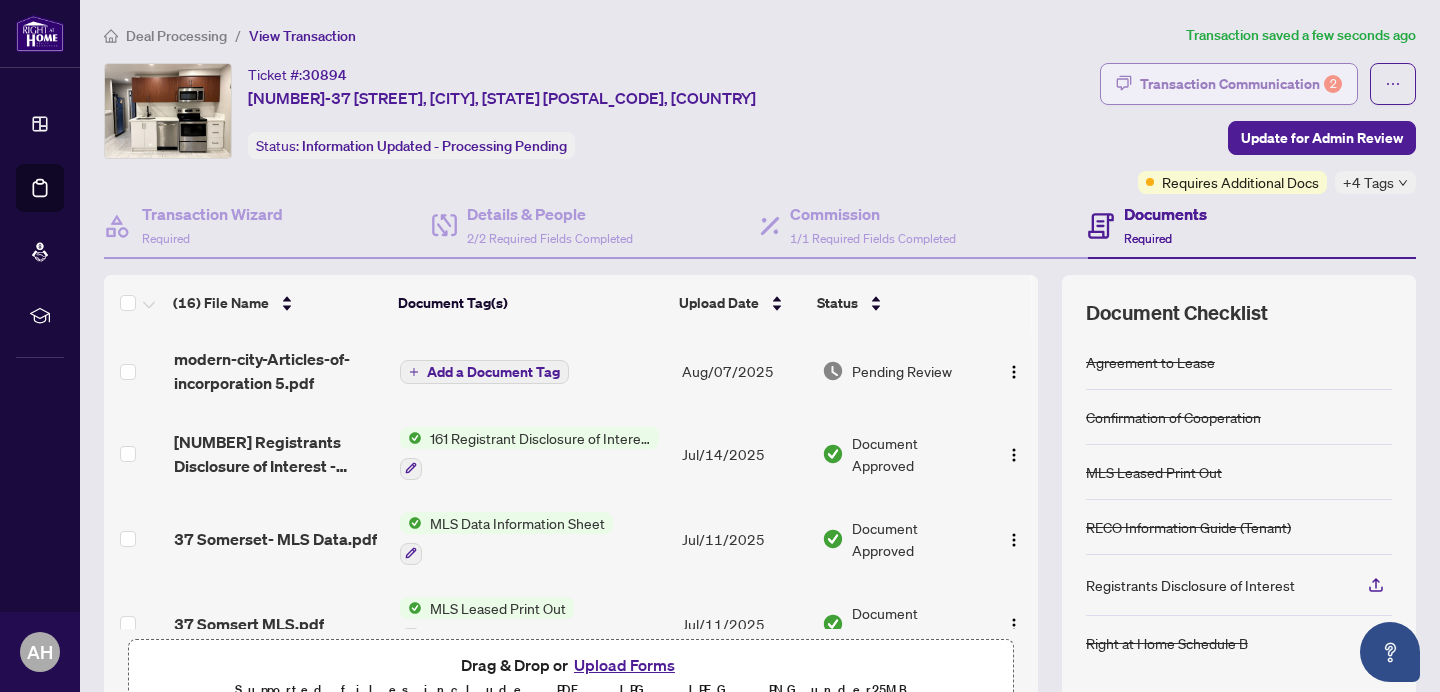 click on "Transaction Communication 2" at bounding box center [1241, 84] 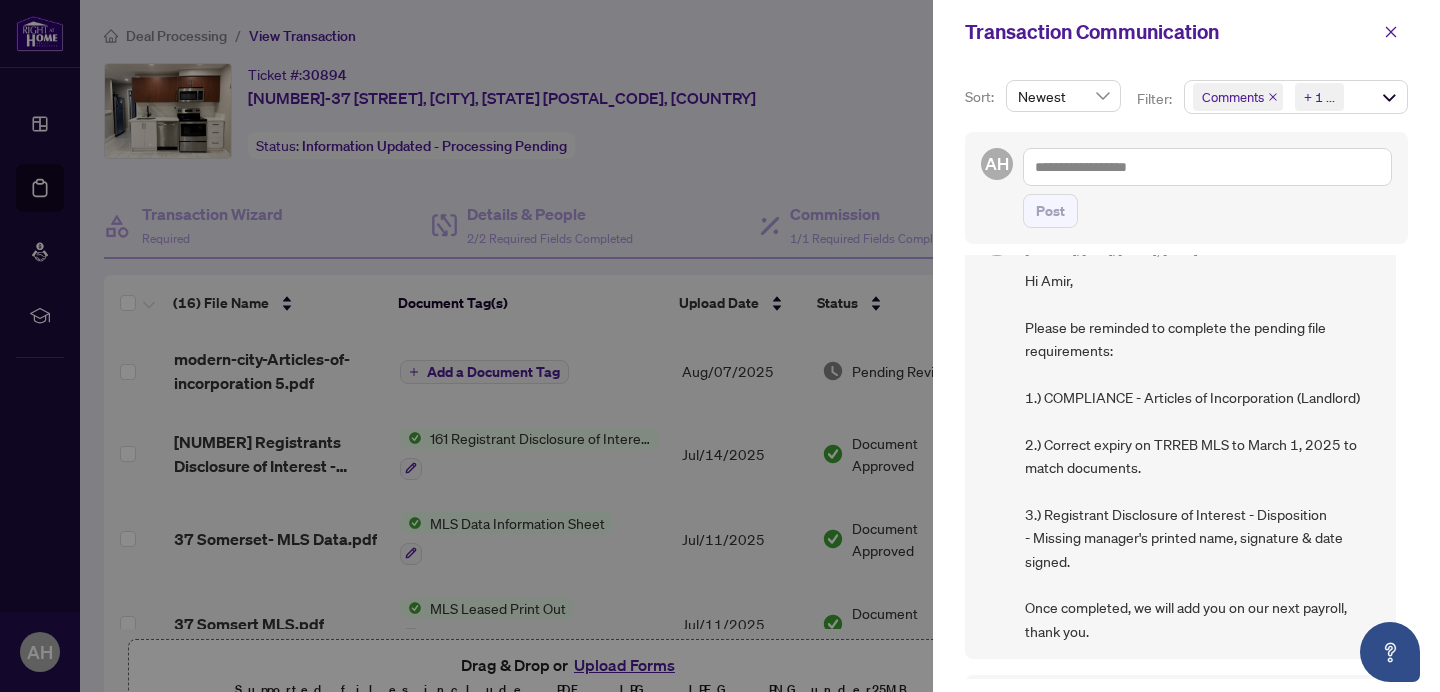scroll, scrollTop: 67, scrollLeft: 0, axis: vertical 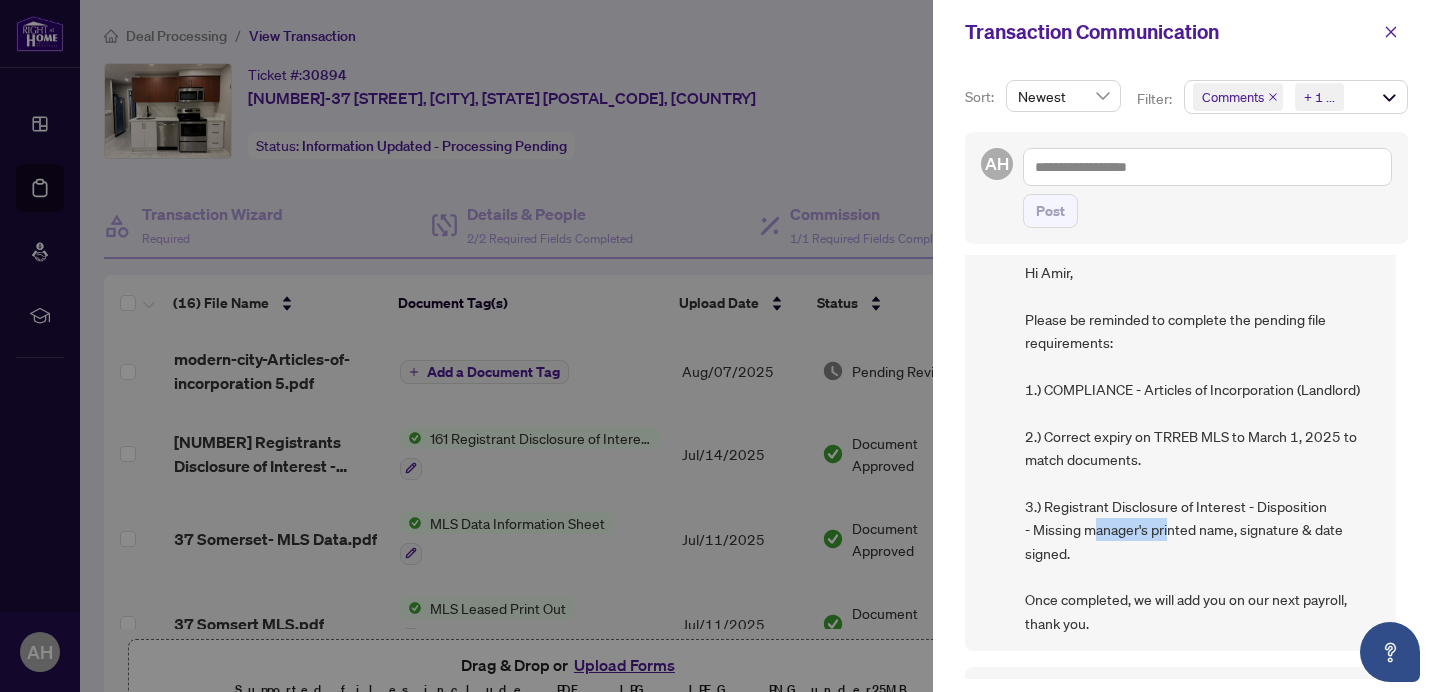 drag, startPoint x: 1094, startPoint y: 535, endPoint x: 1168, endPoint y: 535, distance: 74 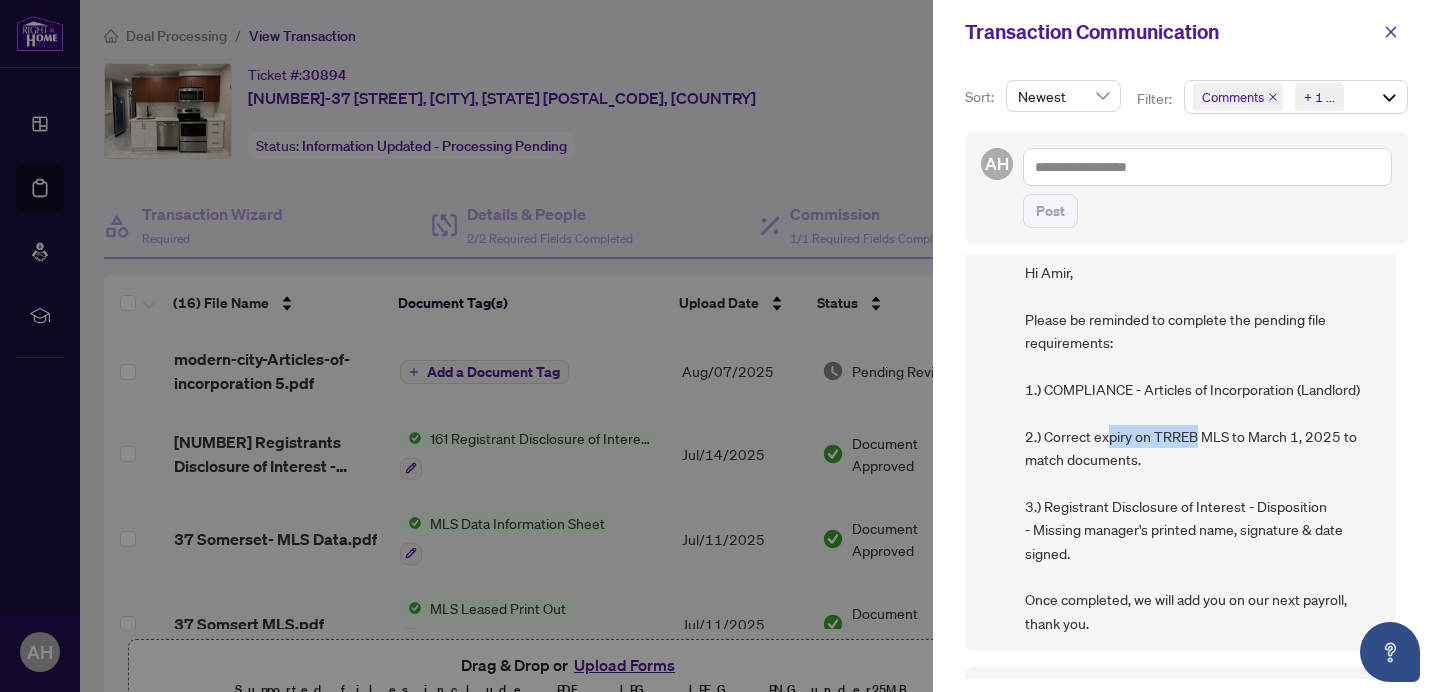 drag, startPoint x: 1108, startPoint y: 436, endPoint x: 1196, endPoint y: 435, distance: 88.005684 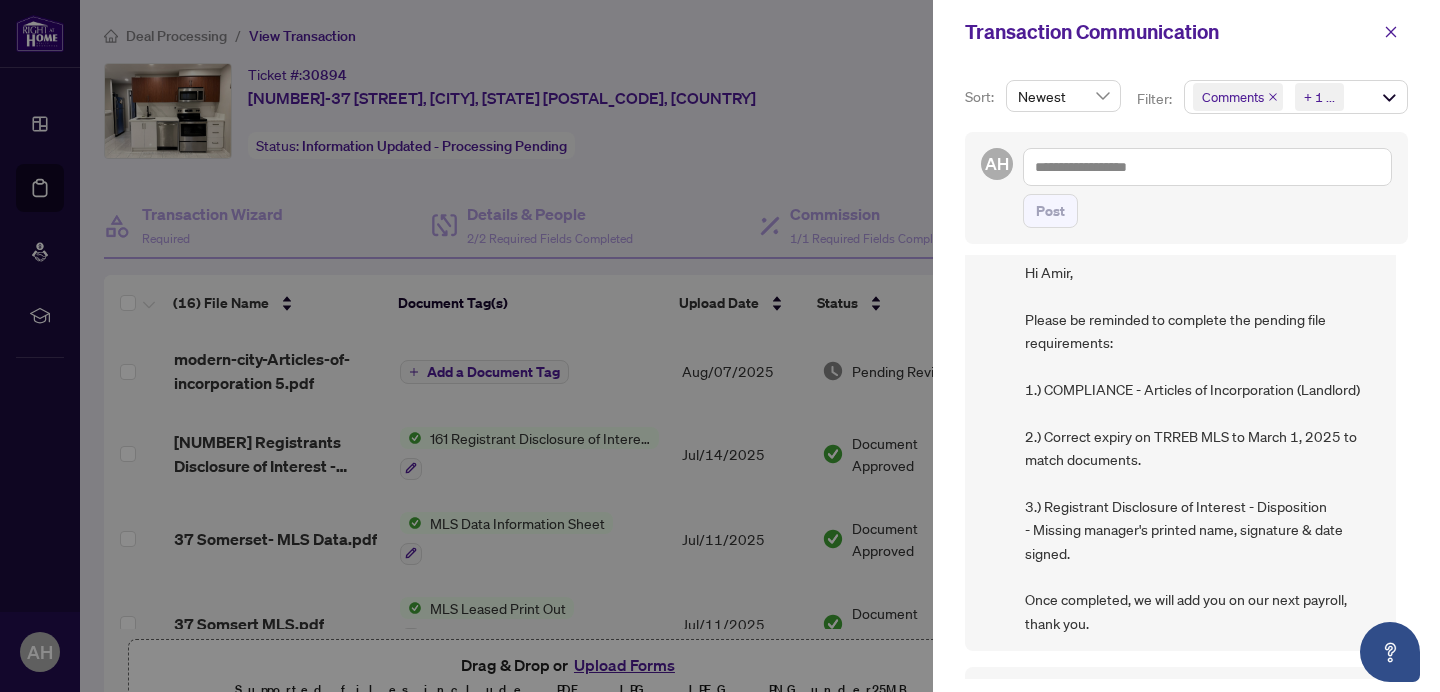 click at bounding box center (720, 346) 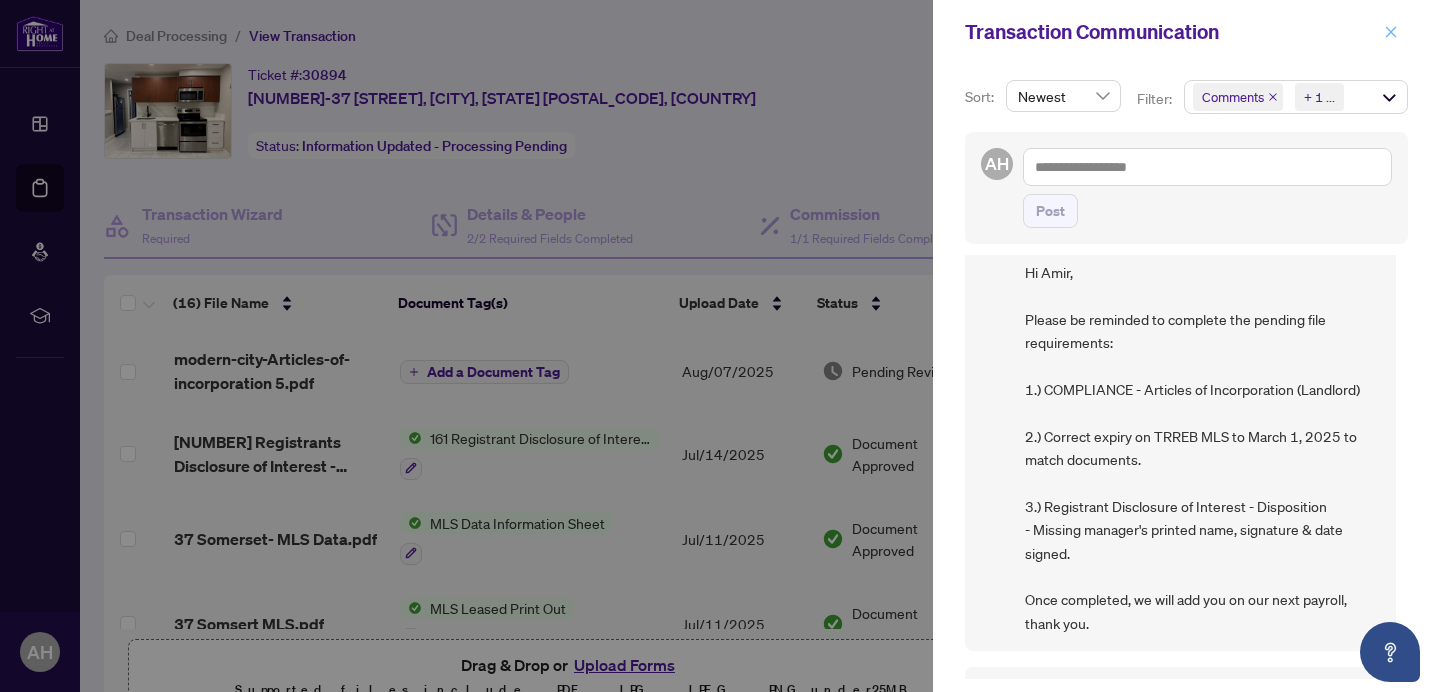 click 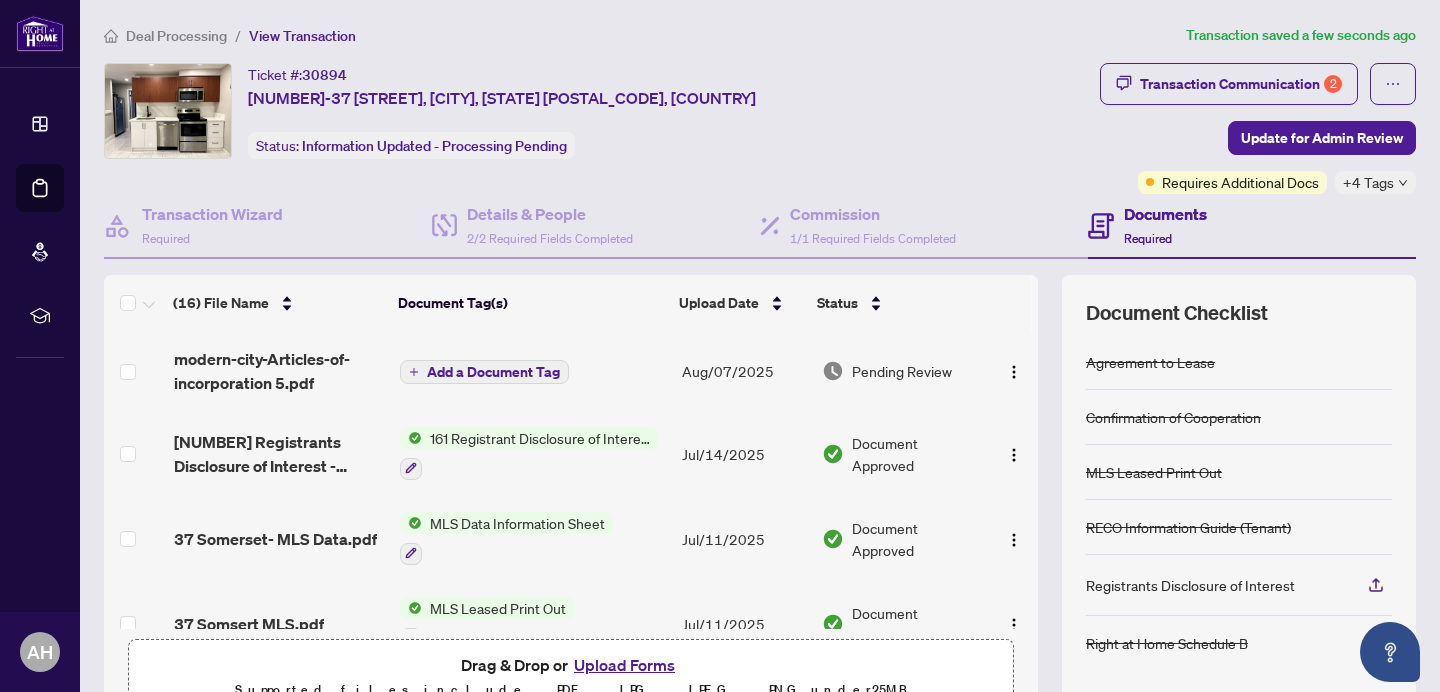 click on "161 Registrant Disclosure of Interest - Disposition ofProperty" at bounding box center [540, 438] 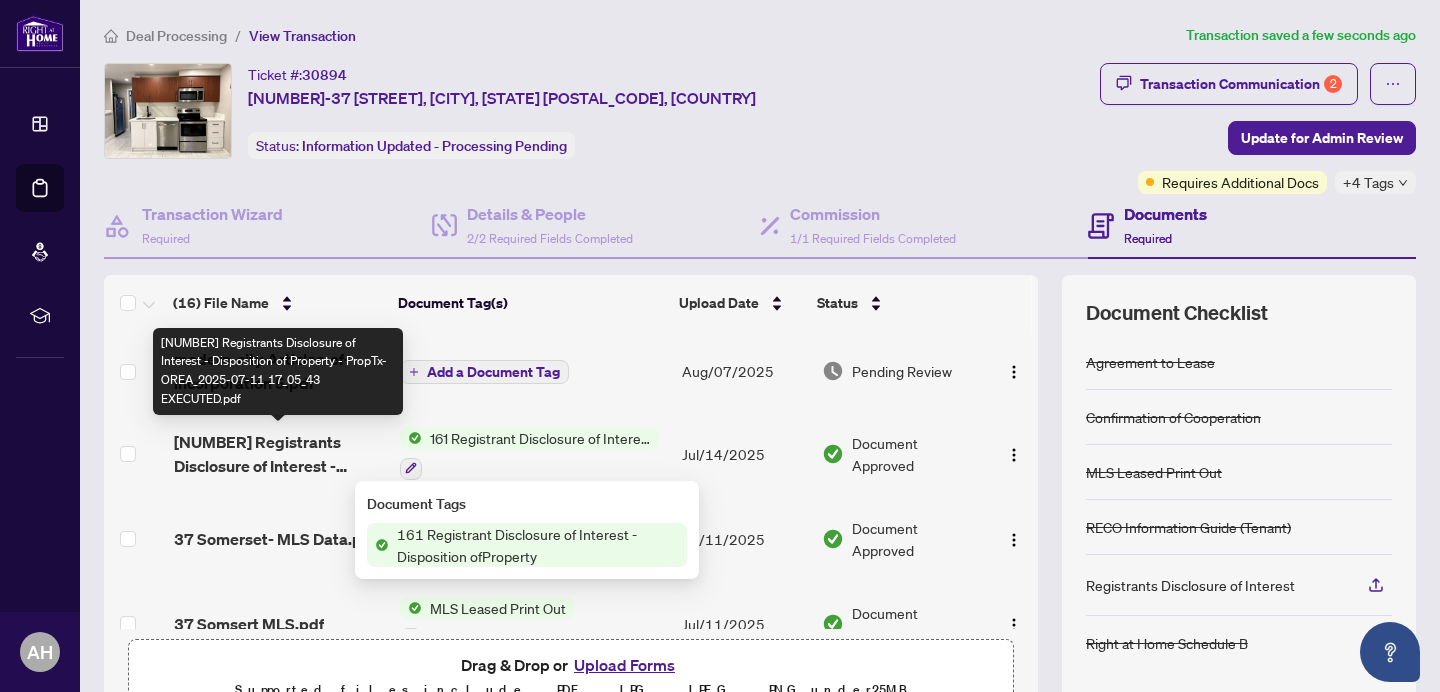 click on "[NUMBER] Registrants Disclosure of Interest - Disposition of Property - PropTx-OREA_2025-07-11 17_05_43 EXECUTED.pdf" at bounding box center (279, 454) 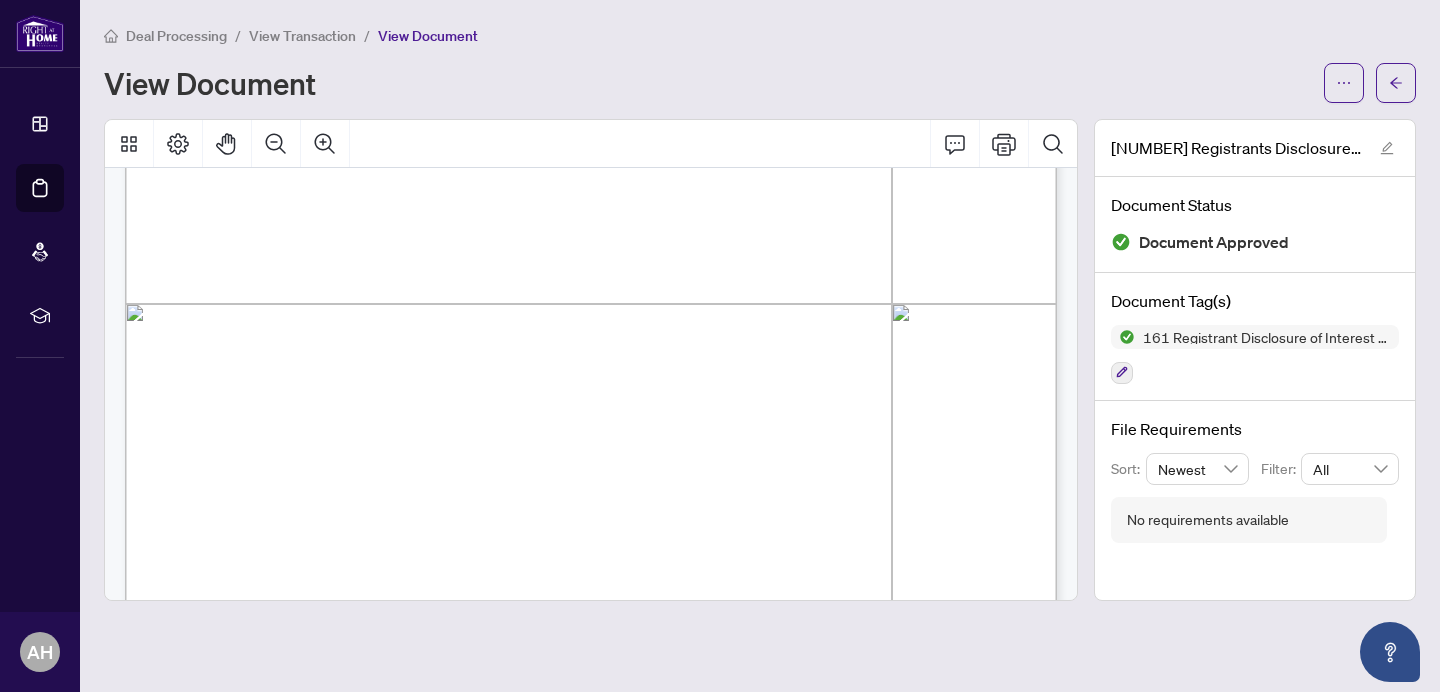 scroll, scrollTop: 650, scrollLeft: 0, axis: vertical 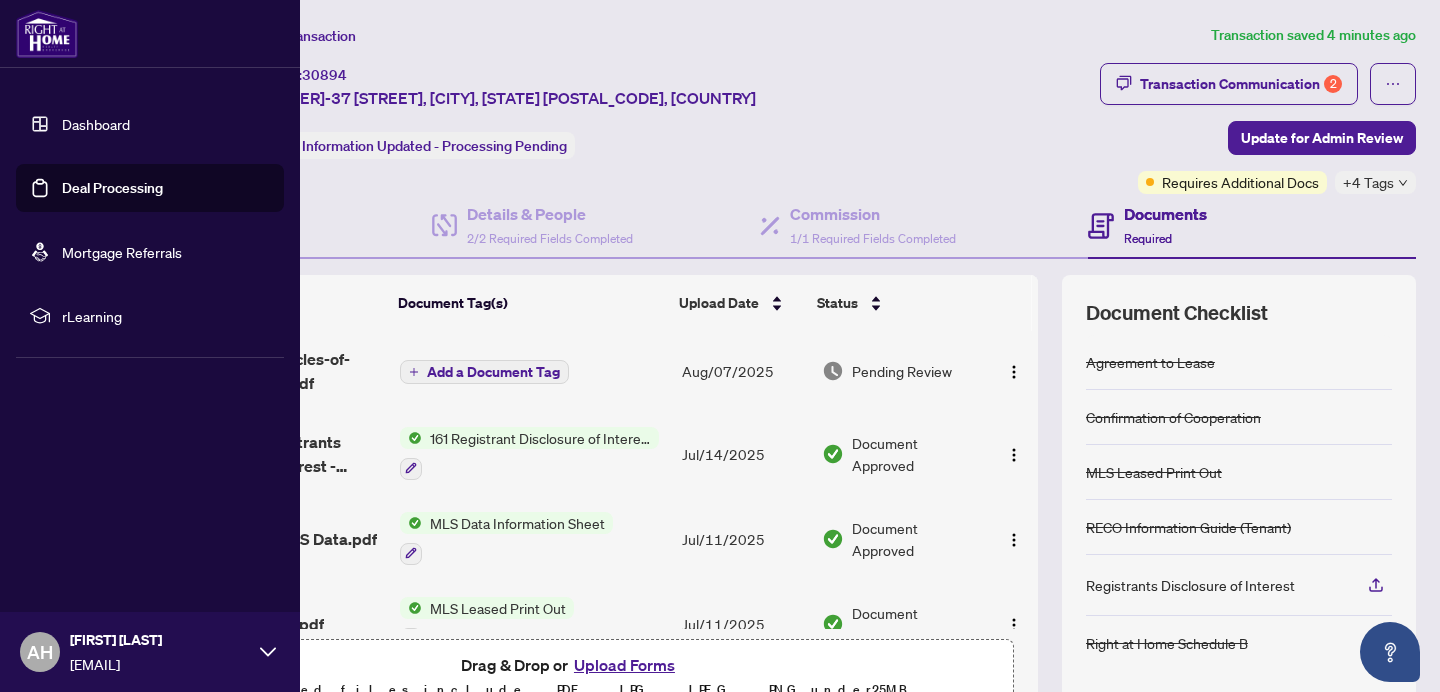 click on "Deal Processing" at bounding box center [112, 188] 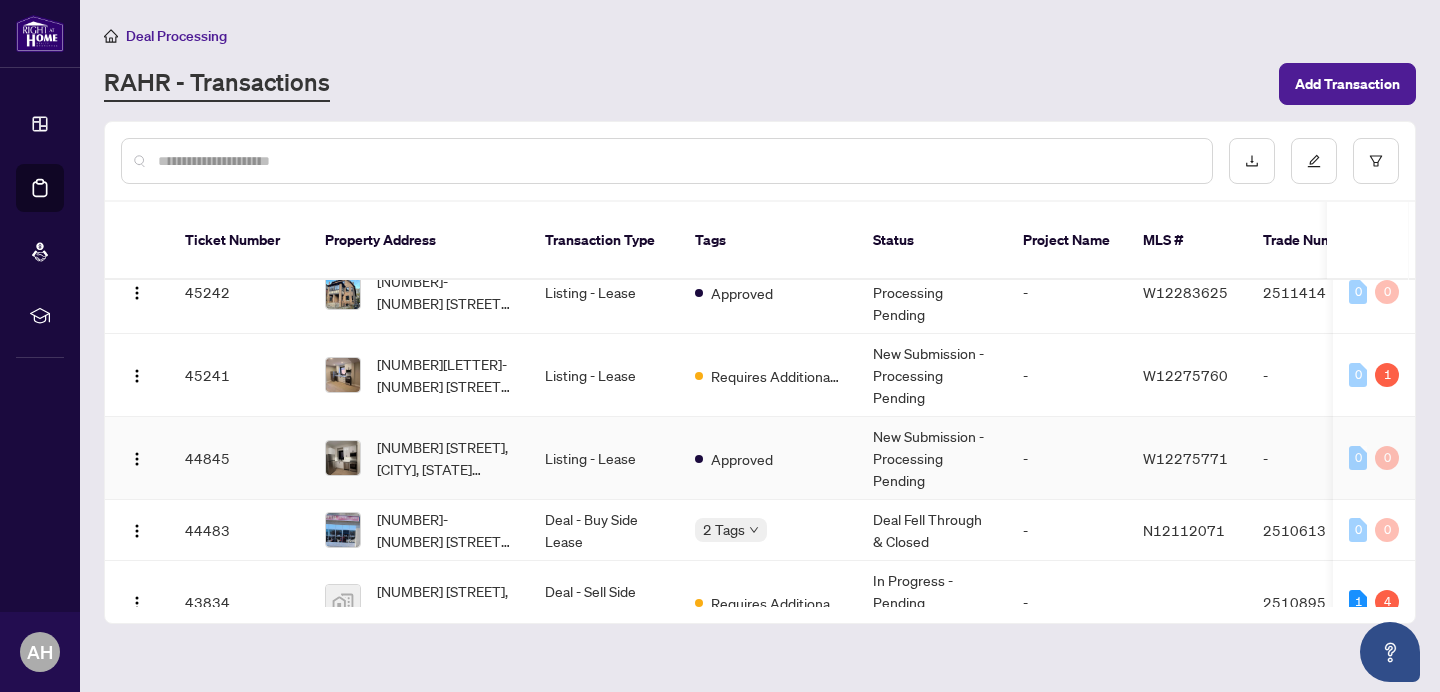 scroll, scrollTop: 1295, scrollLeft: 0, axis: vertical 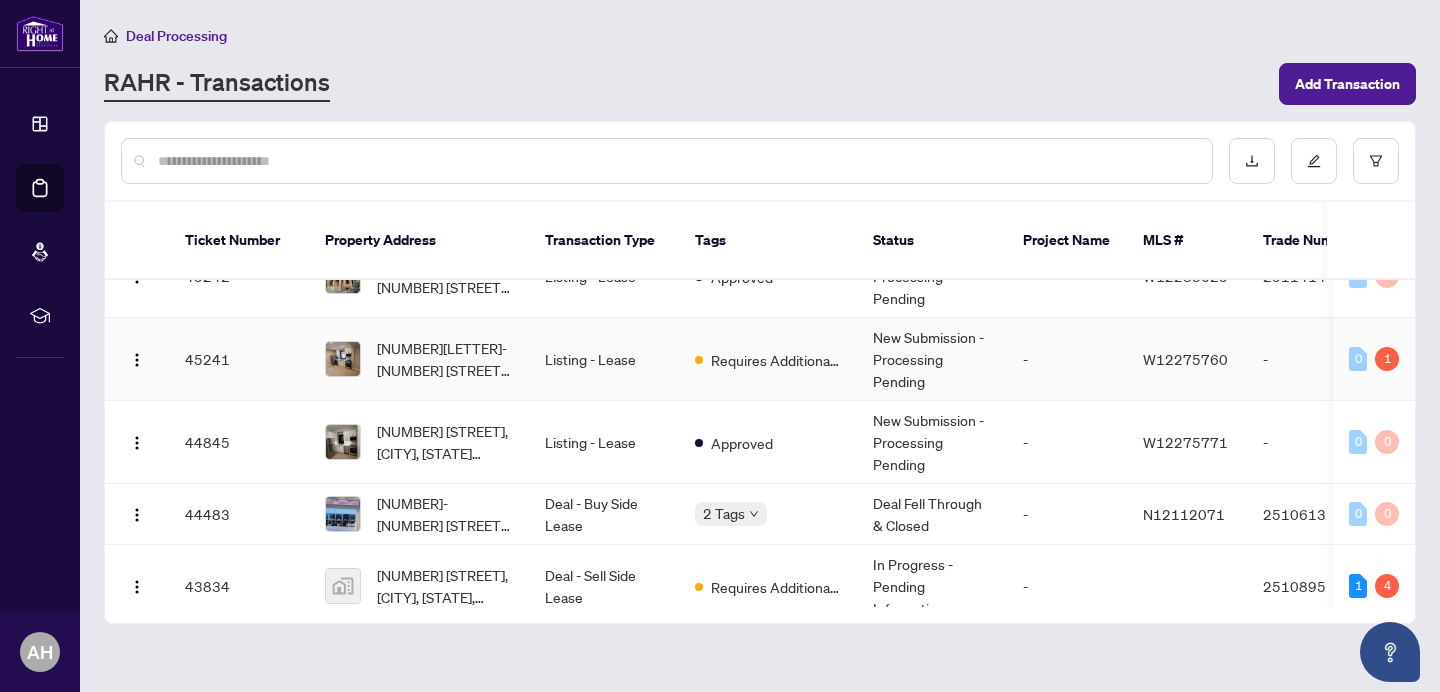 click on "[NUMBER][LETTER]-[NUMBER] [STREET], [CITY], [STATE] [POSTAL_CODE], [COUNTRY]" at bounding box center [445, 359] 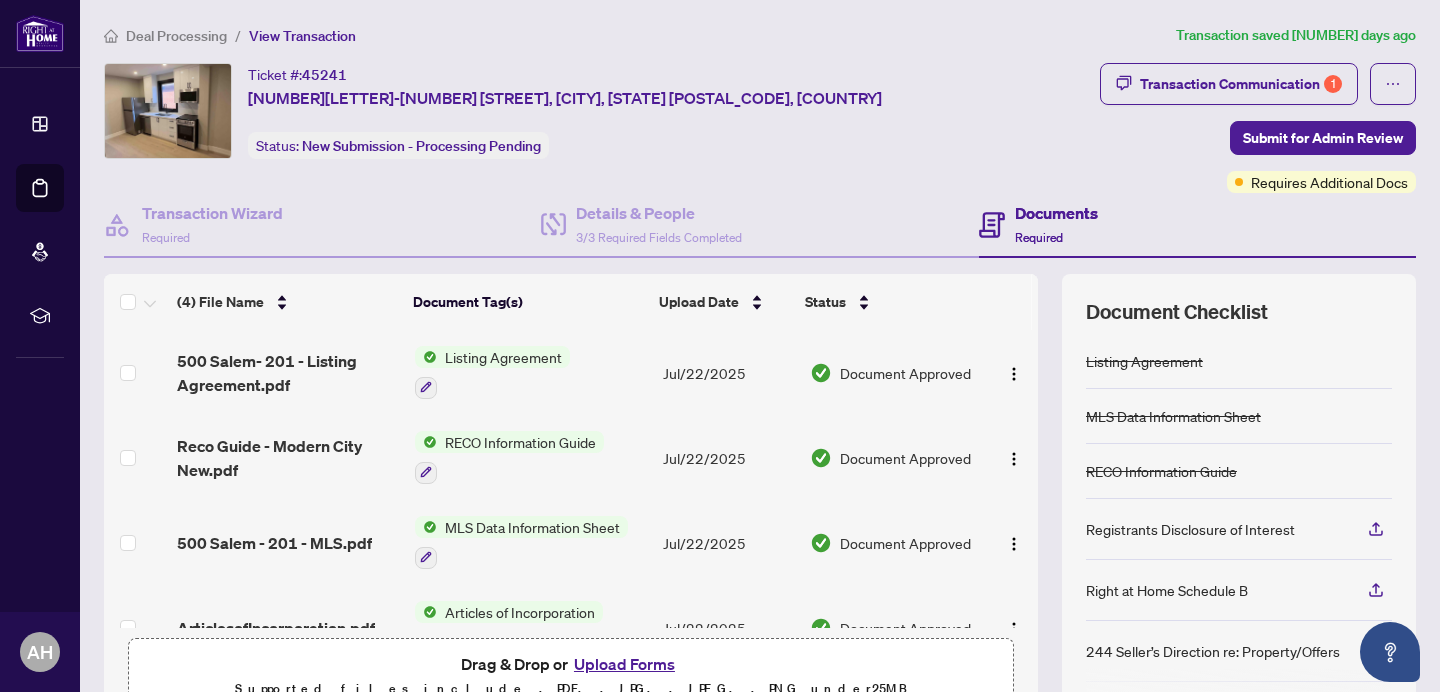 scroll, scrollTop: 45, scrollLeft: 0, axis: vertical 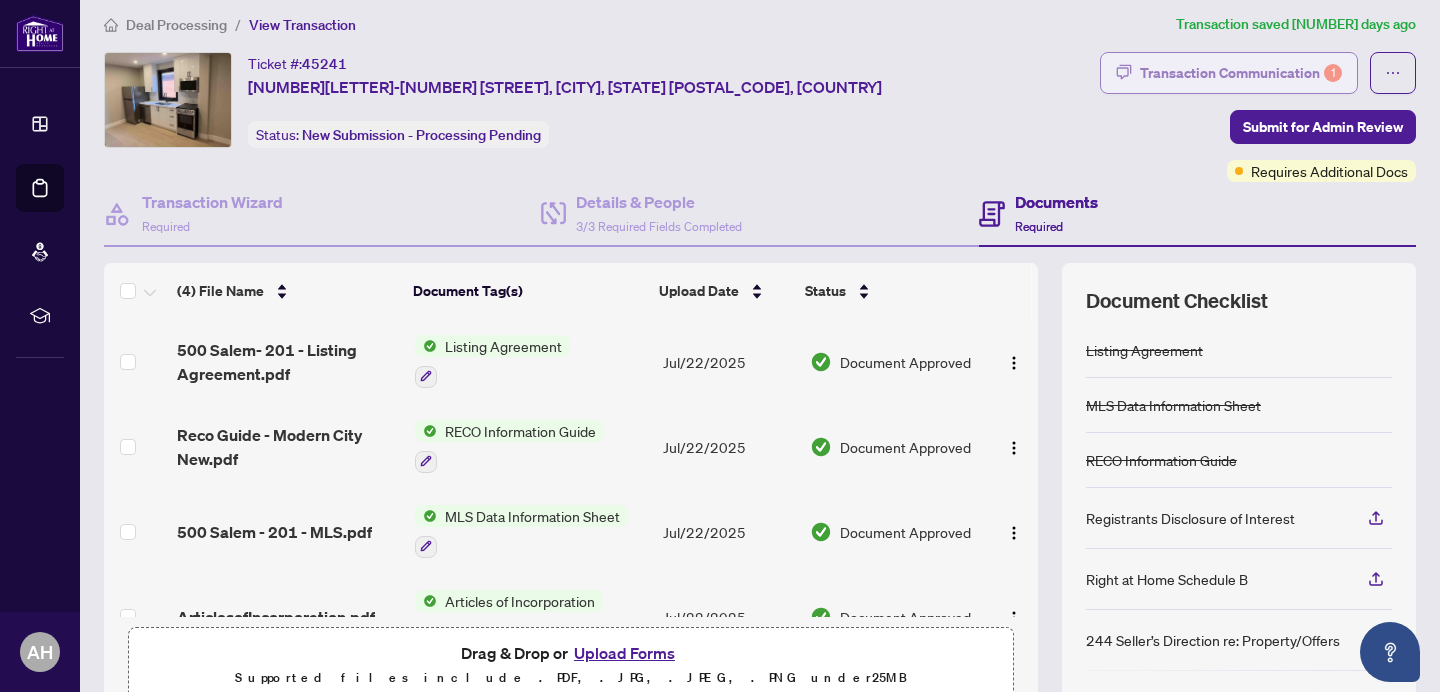 click on "Transaction Communication 1" at bounding box center (1241, 73) 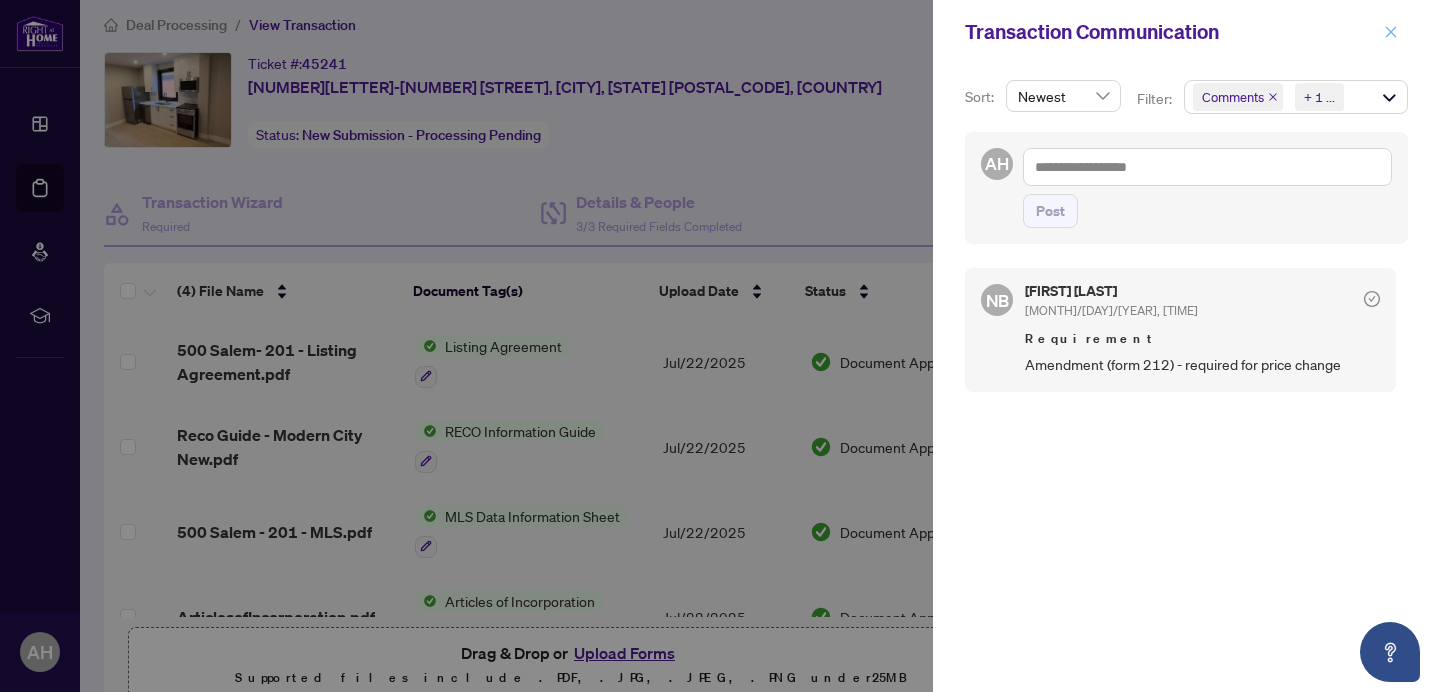 click 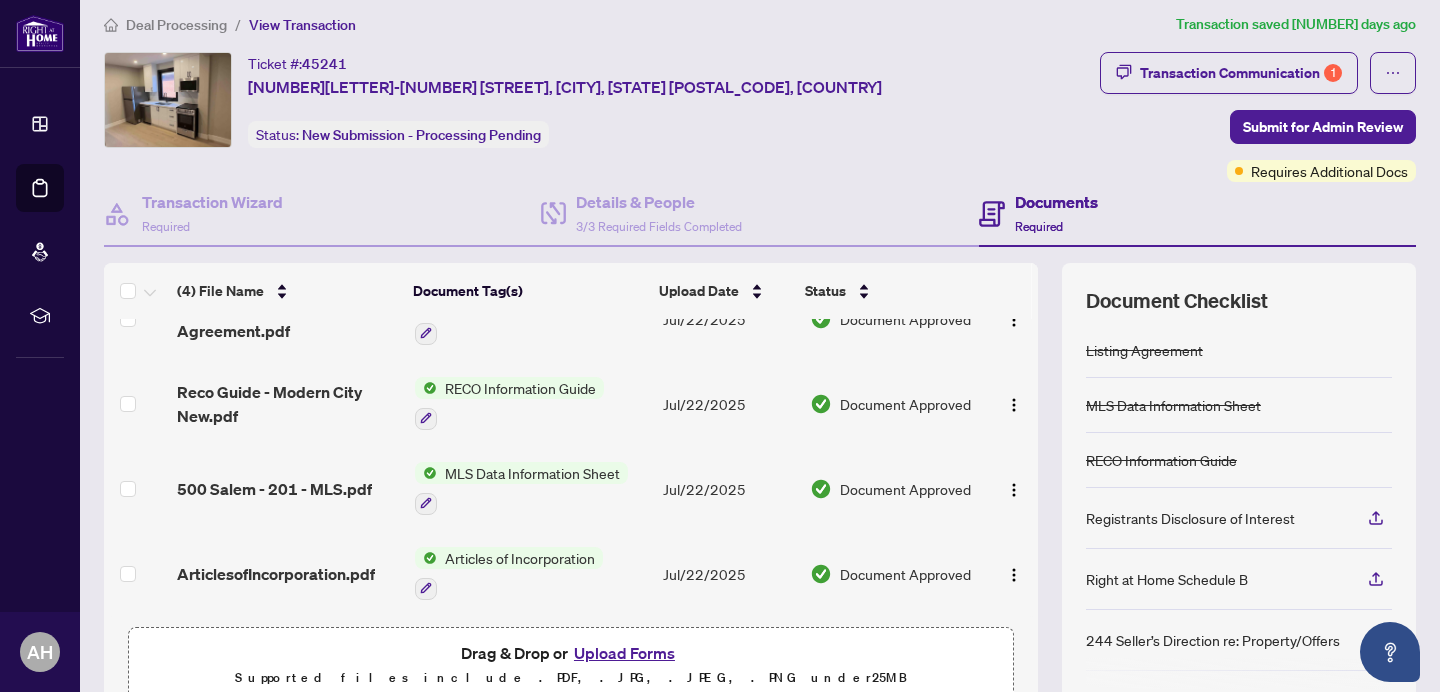scroll, scrollTop: 0, scrollLeft: 0, axis: both 